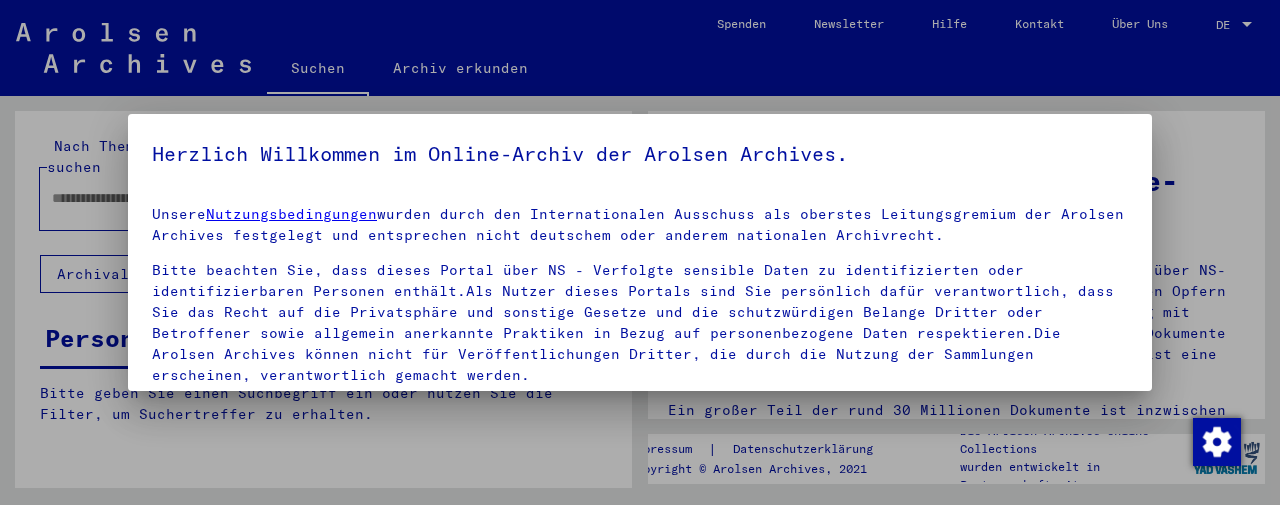 scroll, scrollTop: 0, scrollLeft: 0, axis: both 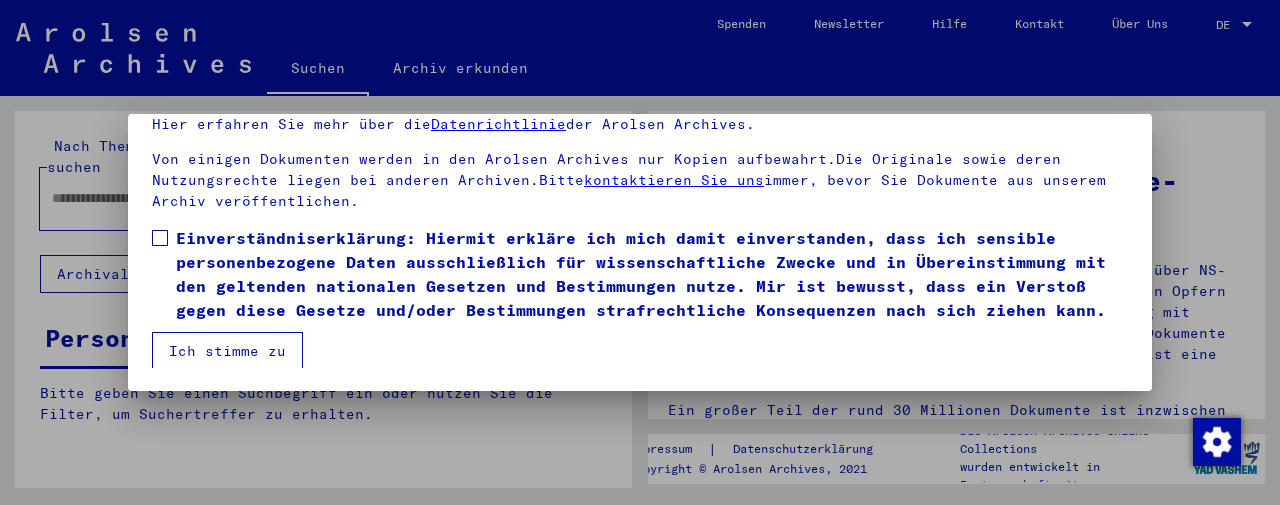 click at bounding box center (160, 238) 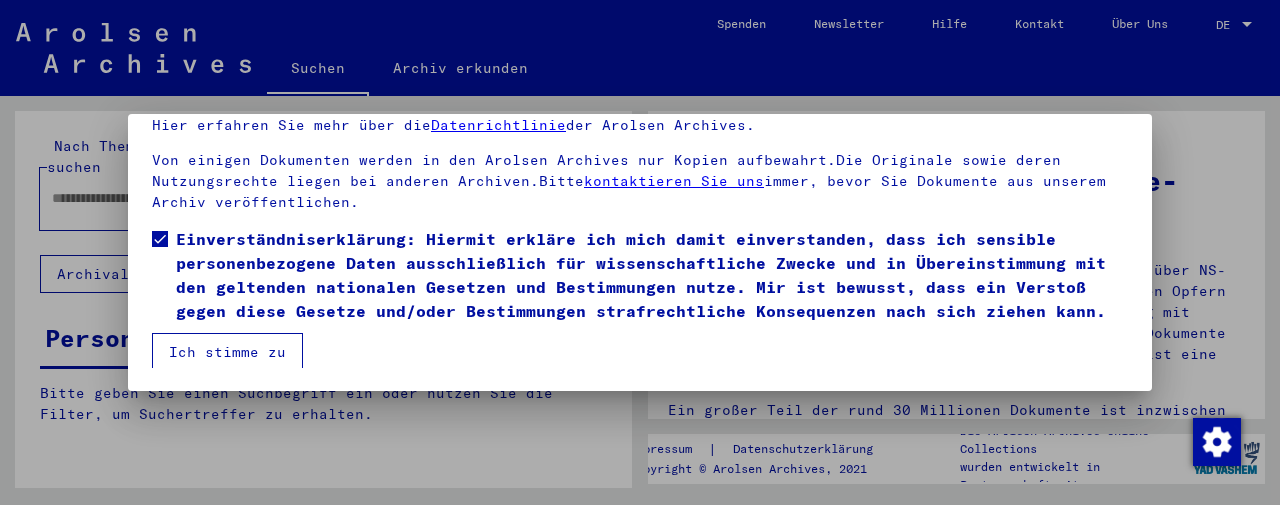scroll, scrollTop: 192, scrollLeft: 0, axis: vertical 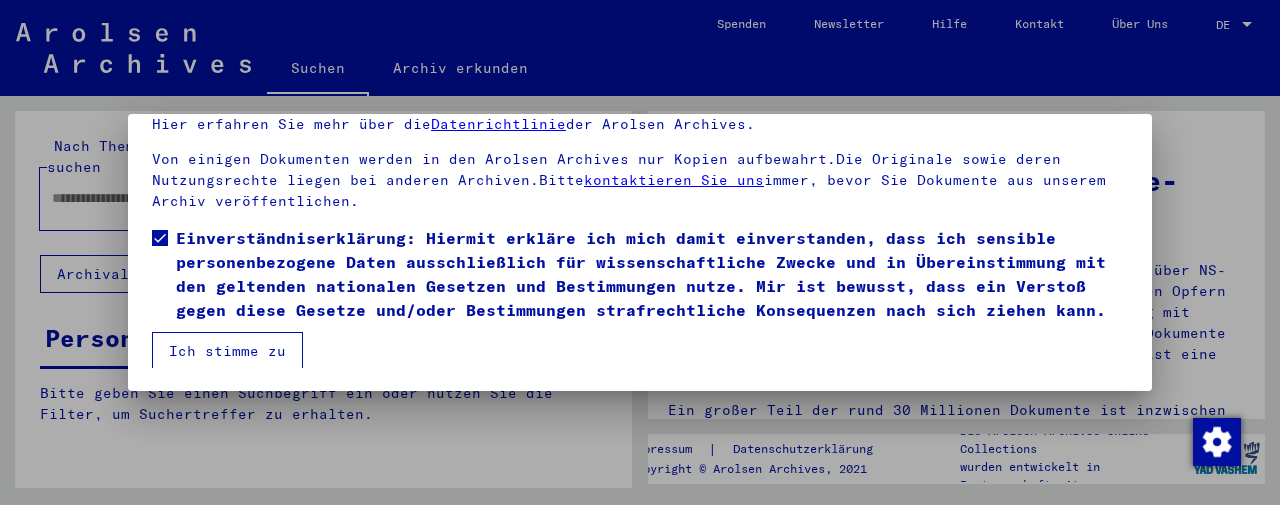 click on "Ich stimme zu" at bounding box center [227, 351] 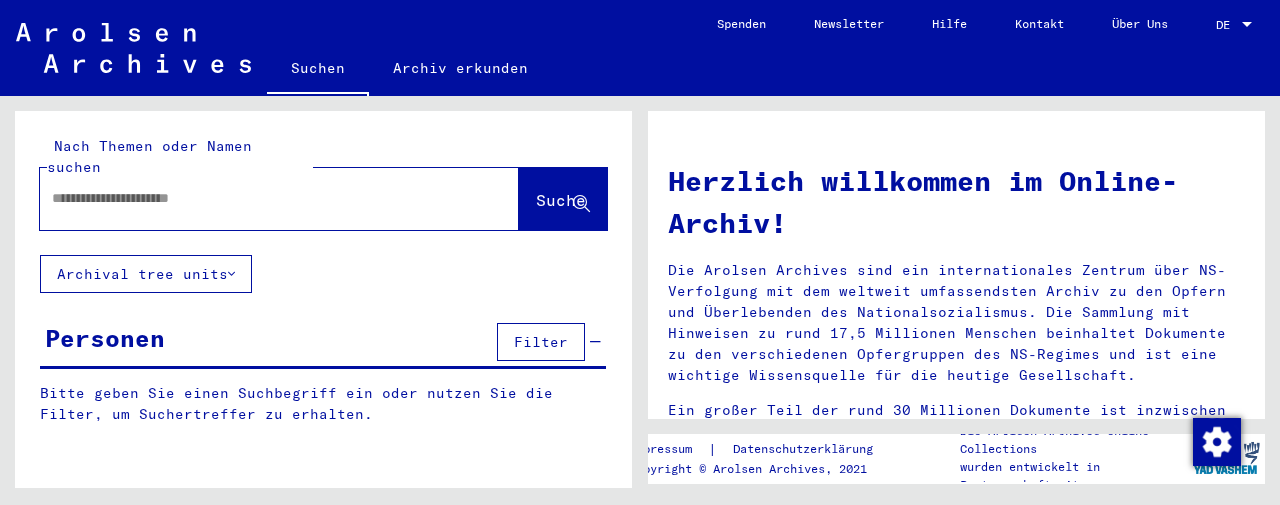click at bounding box center [255, 198] 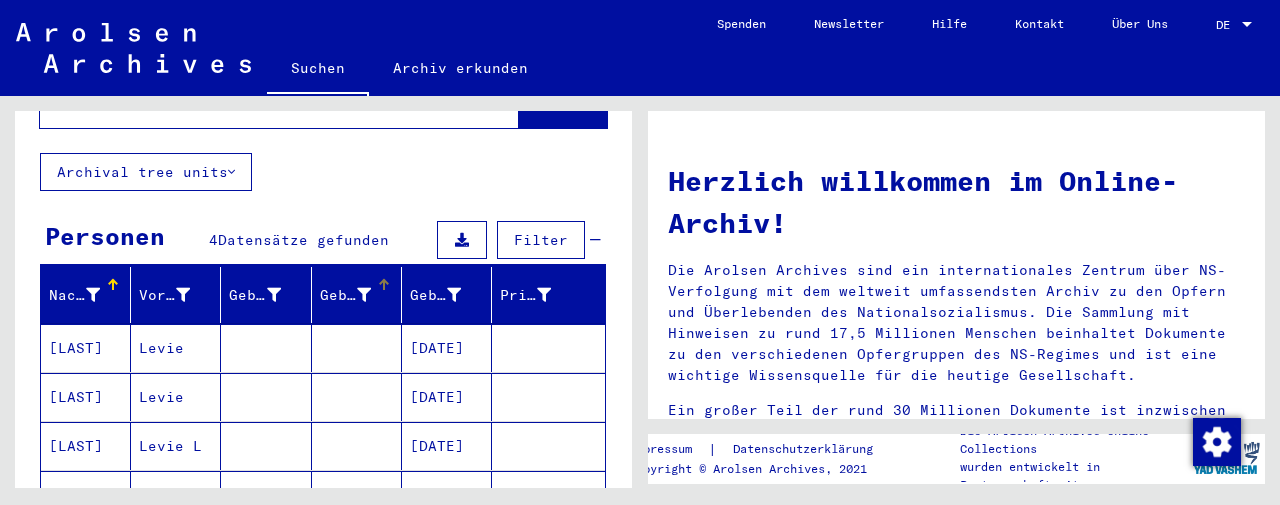 scroll, scrollTop: 132, scrollLeft: 0, axis: vertical 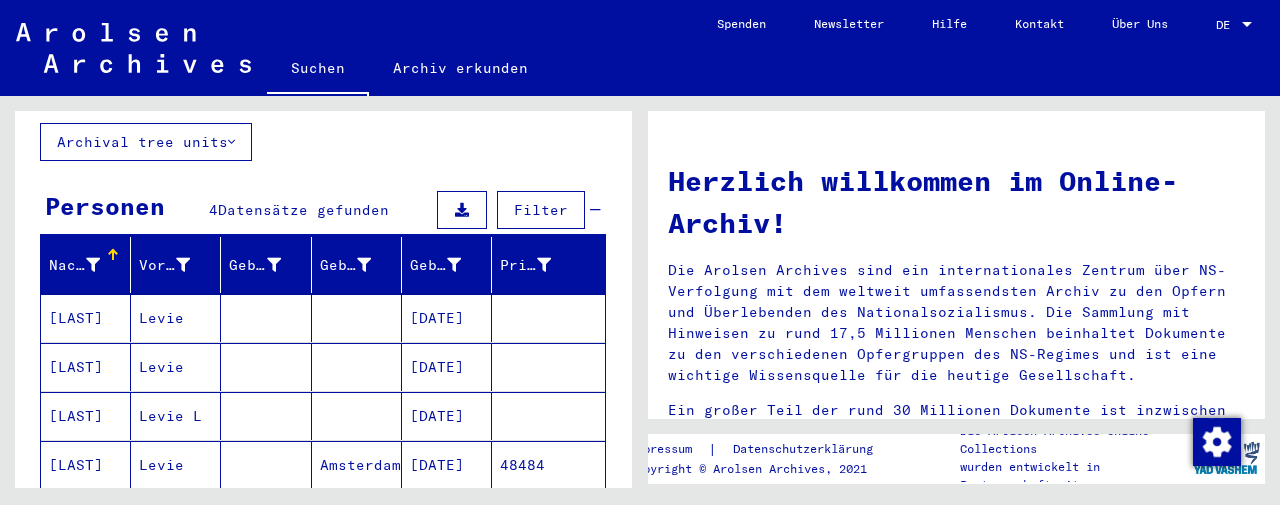 click on "[DATE]" at bounding box center [447, 416] 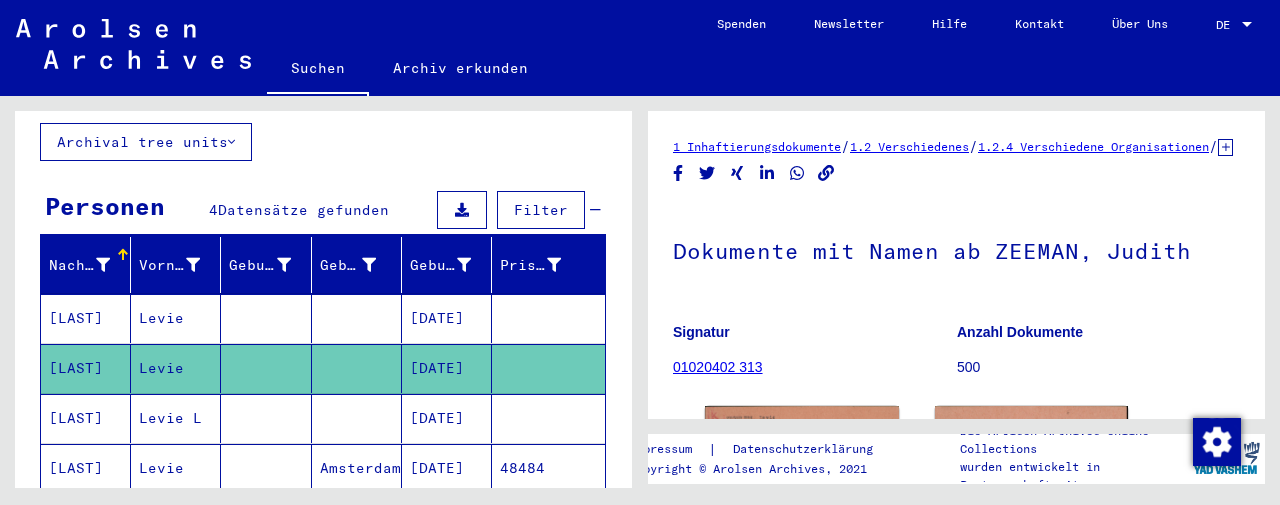 scroll, scrollTop: 0, scrollLeft: 0, axis: both 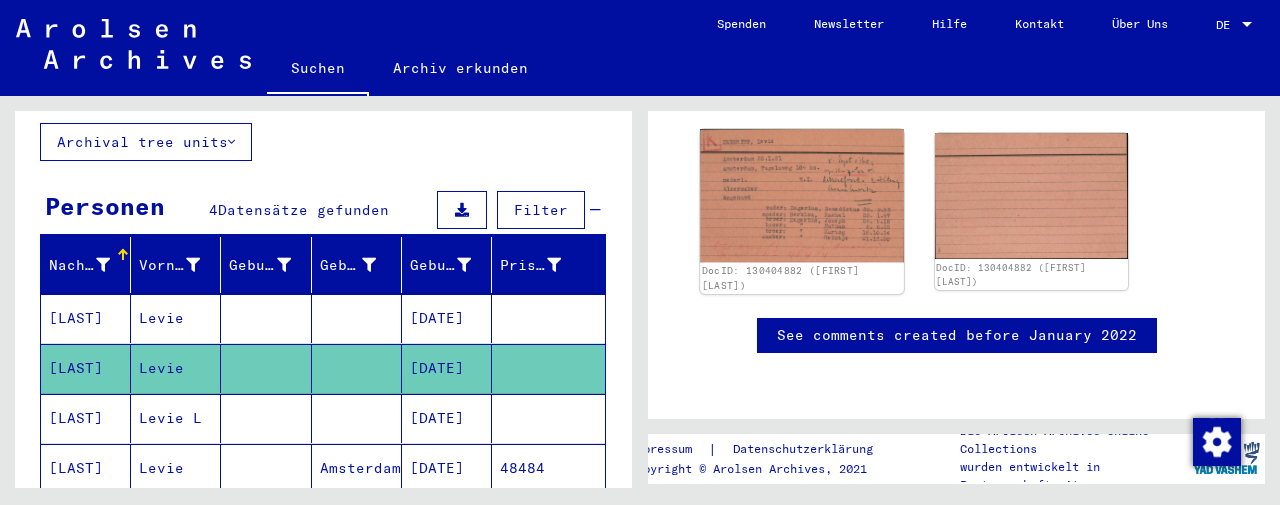 click 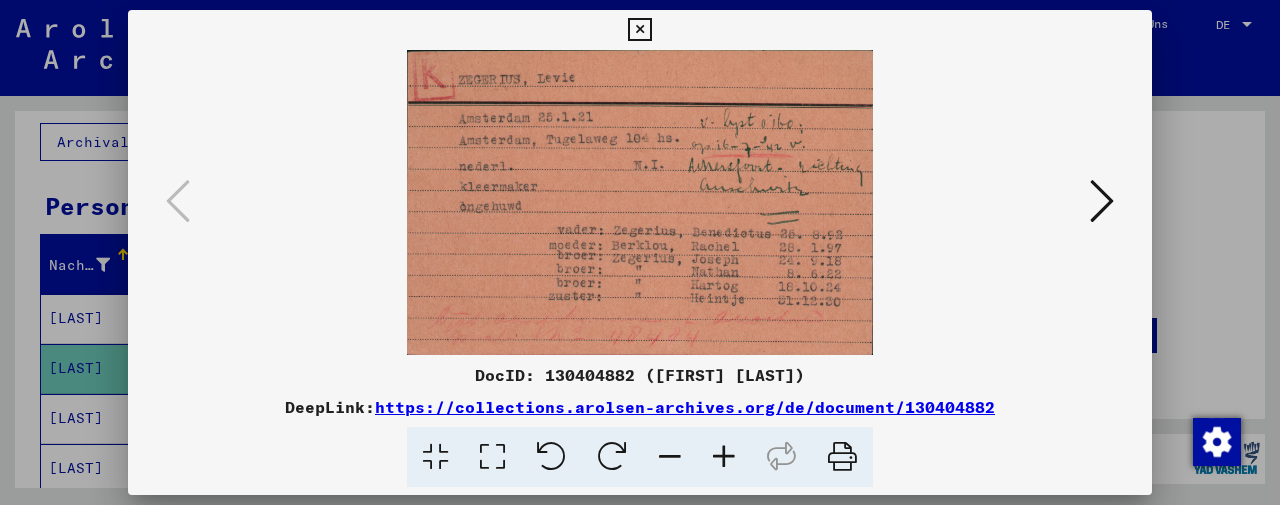 click at bounding box center [724, 457] 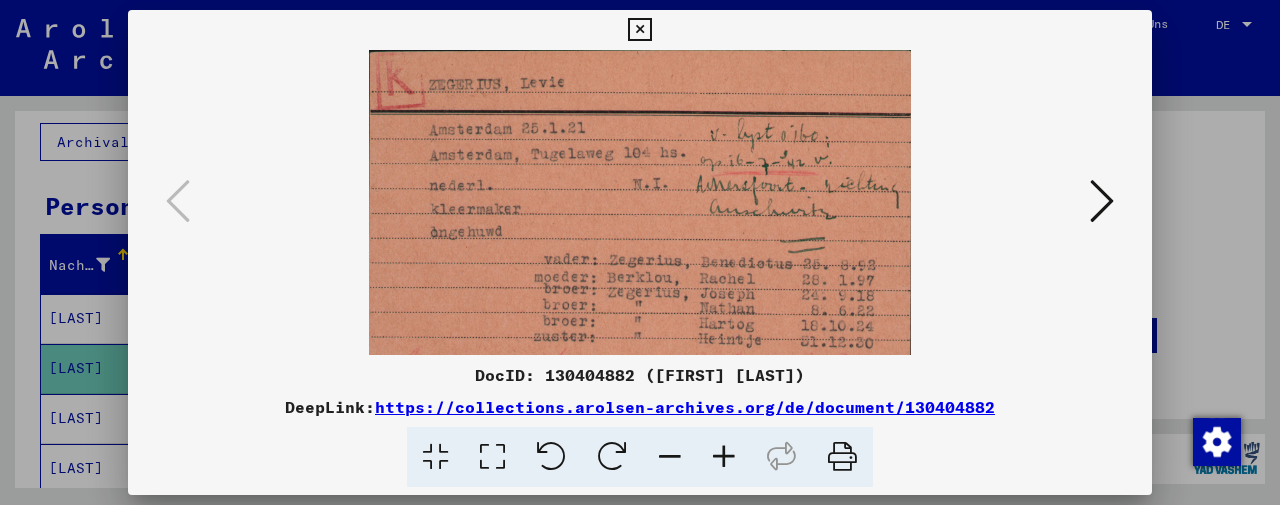 click at bounding box center (724, 457) 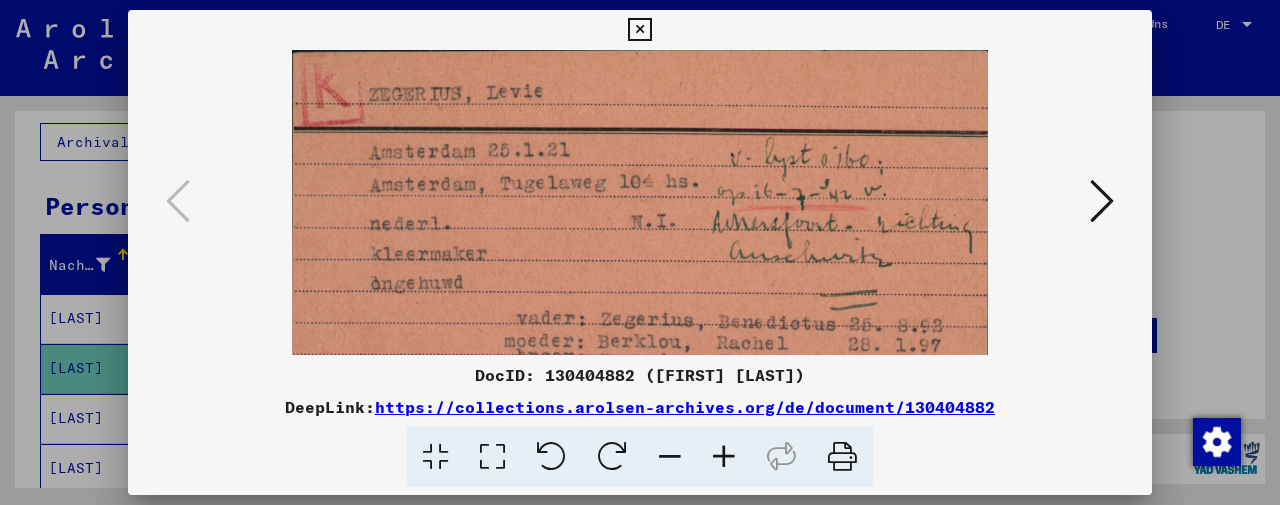 click at bounding box center [724, 457] 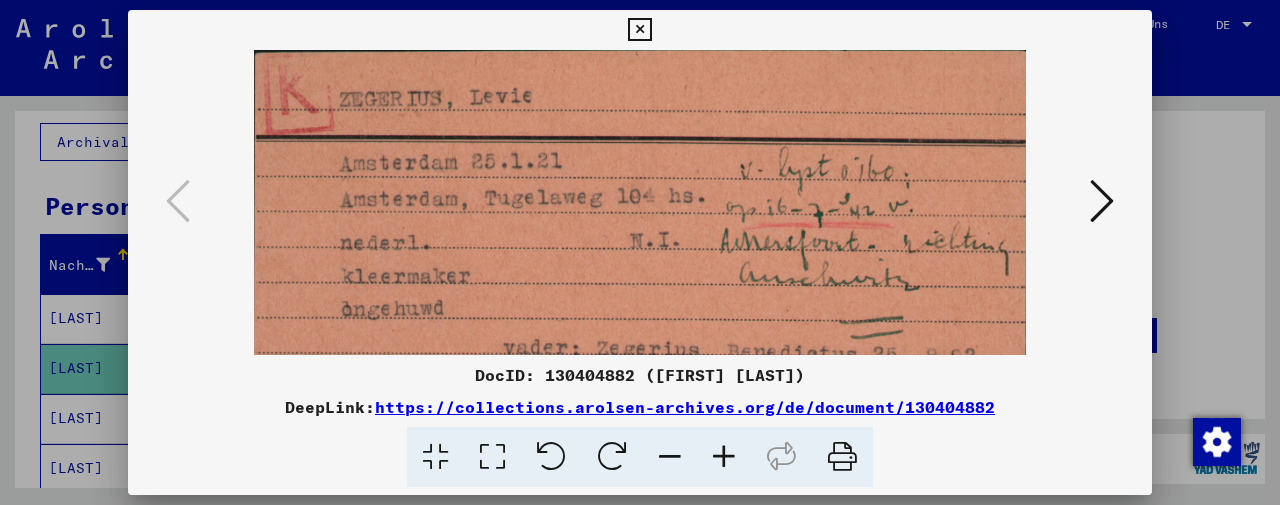 click at bounding box center [724, 457] 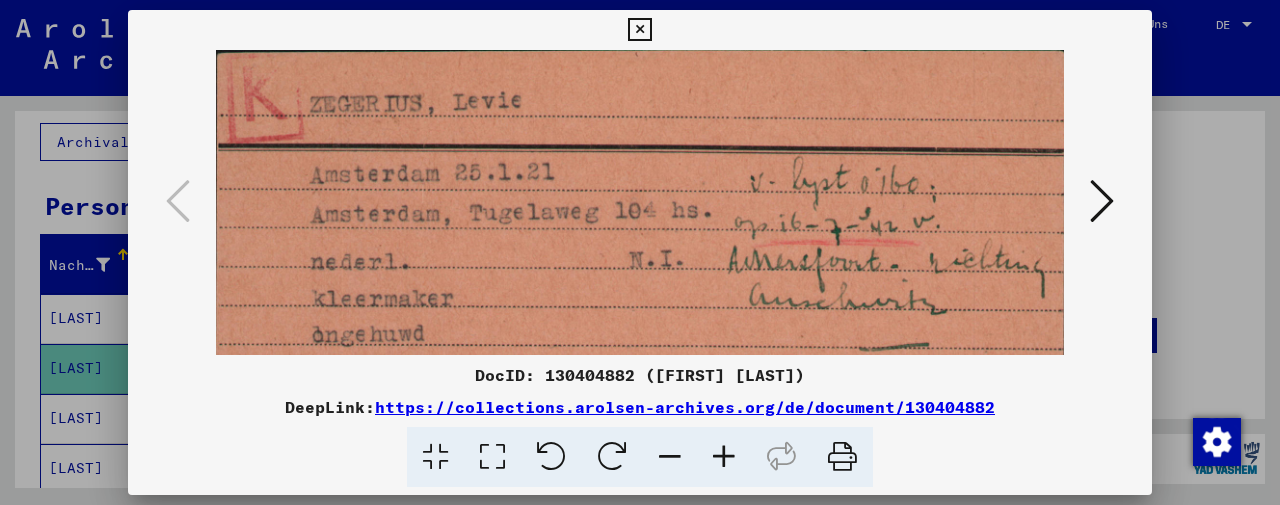 click at bounding box center (724, 457) 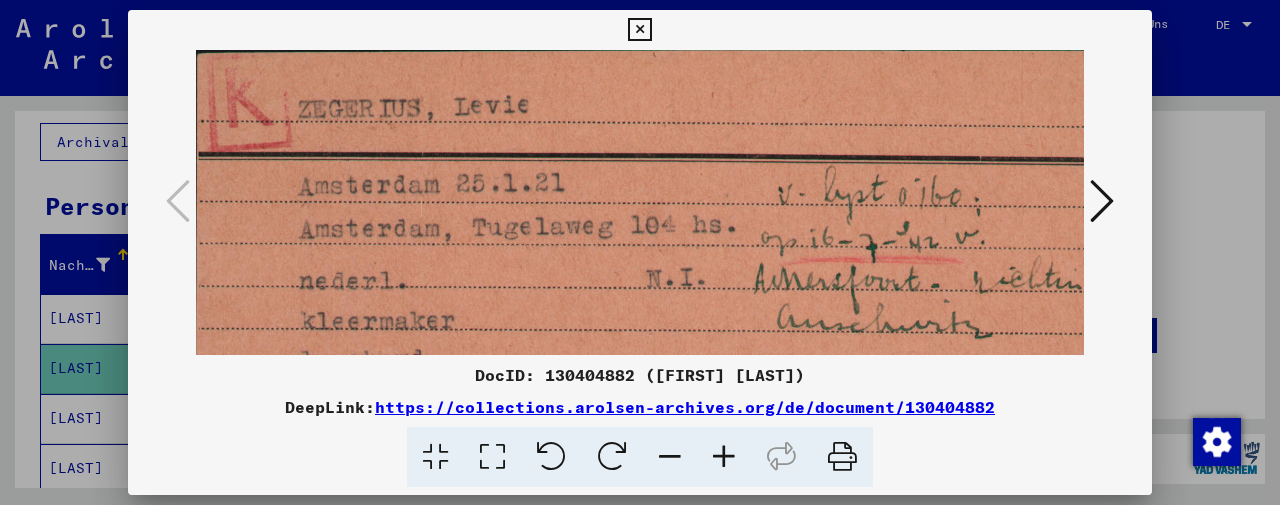 click at bounding box center [724, 457] 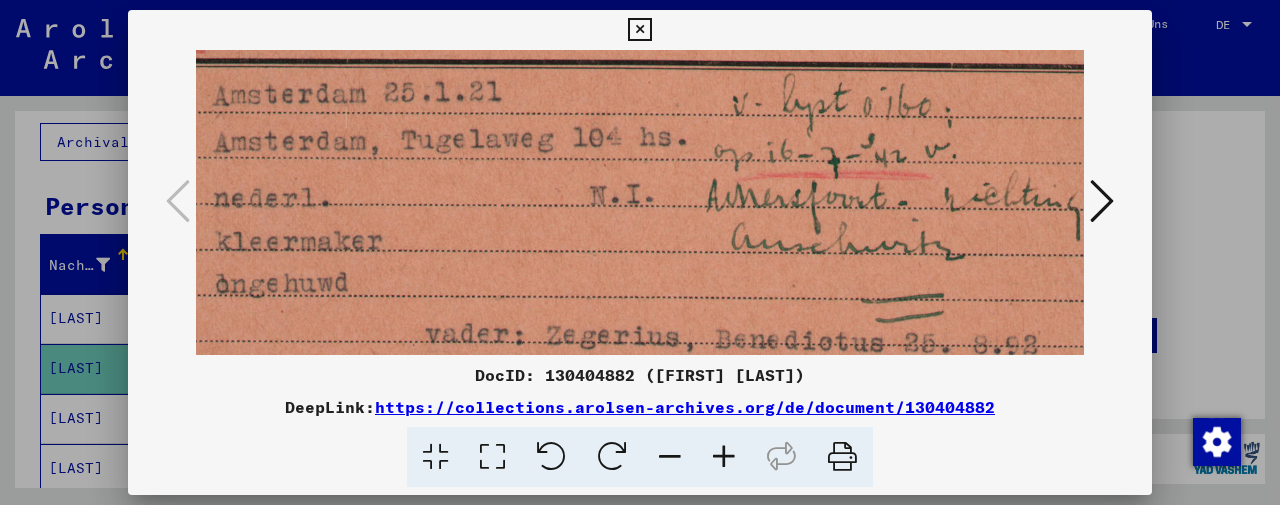 scroll, scrollTop: 108, scrollLeft: 106, axis: both 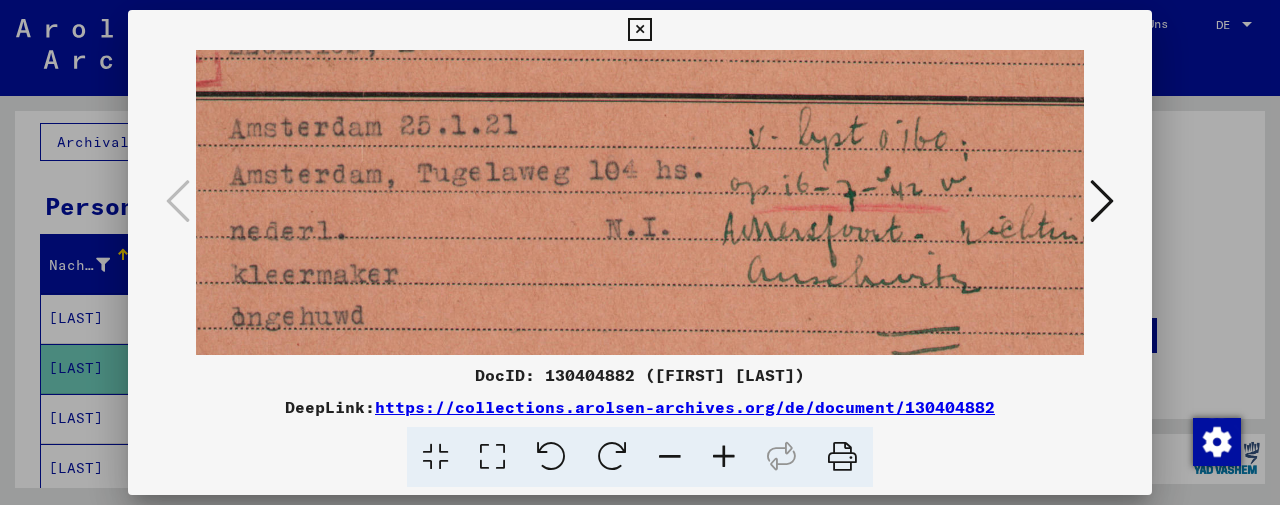 drag, startPoint x: 592, startPoint y: 249, endPoint x: 524, endPoint y: 221, distance: 73.53911 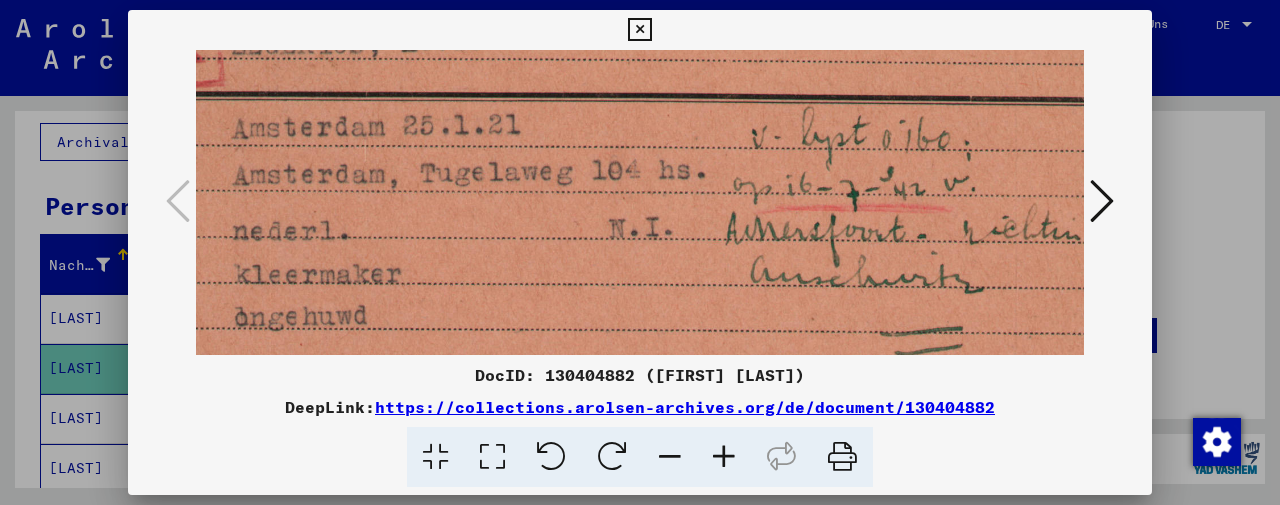 drag, startPoint x: 1136, startPoint y: 28, endPoint x: 1094, endPoint y: 52, distance: 48.373547 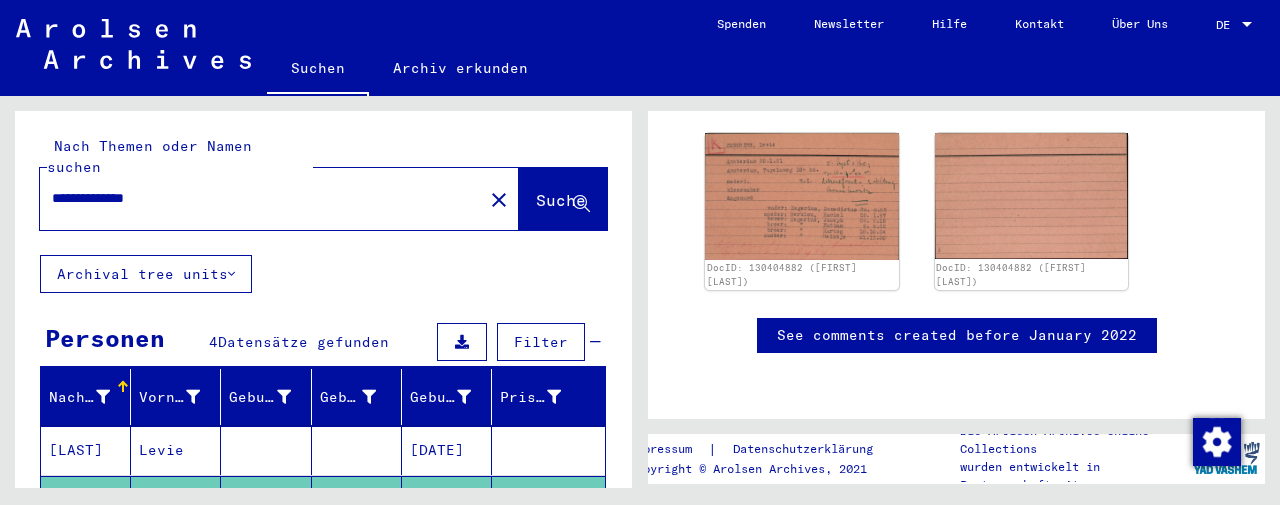 scroll, scrollTop: 0, scrollLeft: 0, axis: both 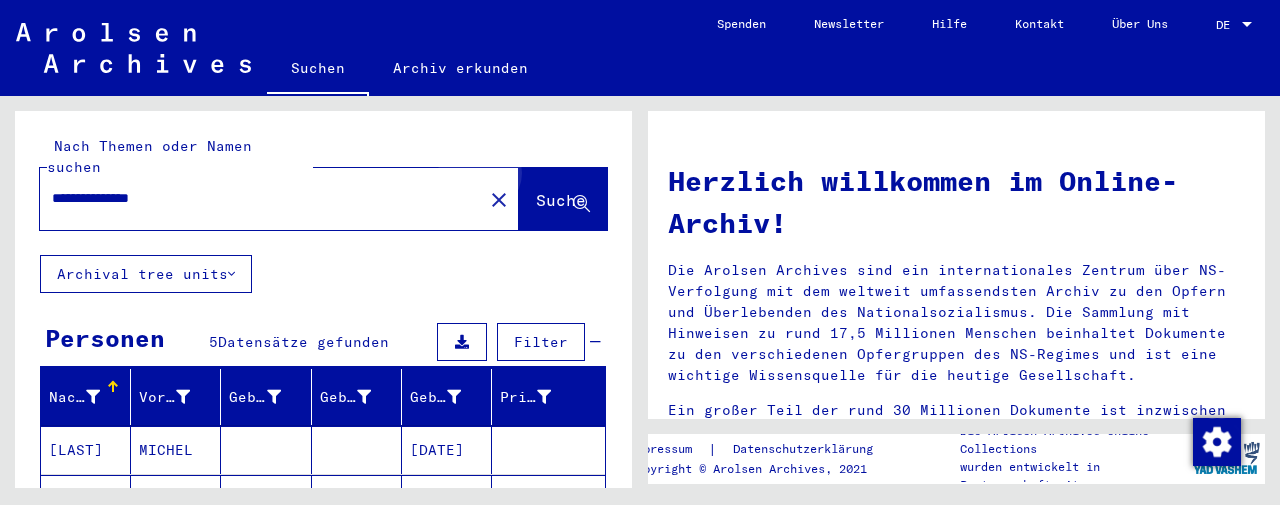 click on "Suche" 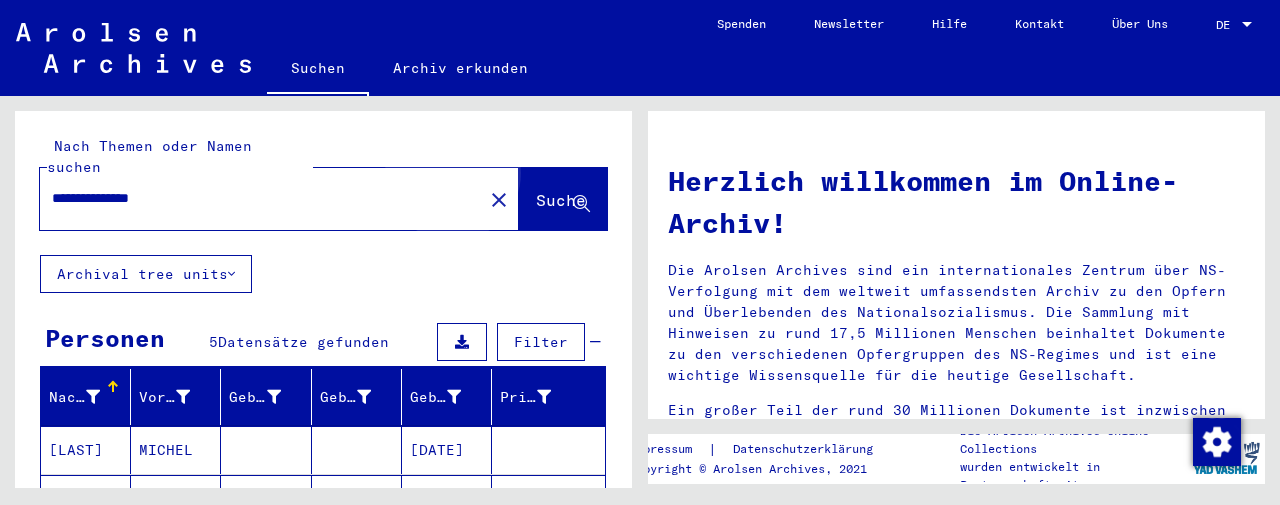 click on "Suche" 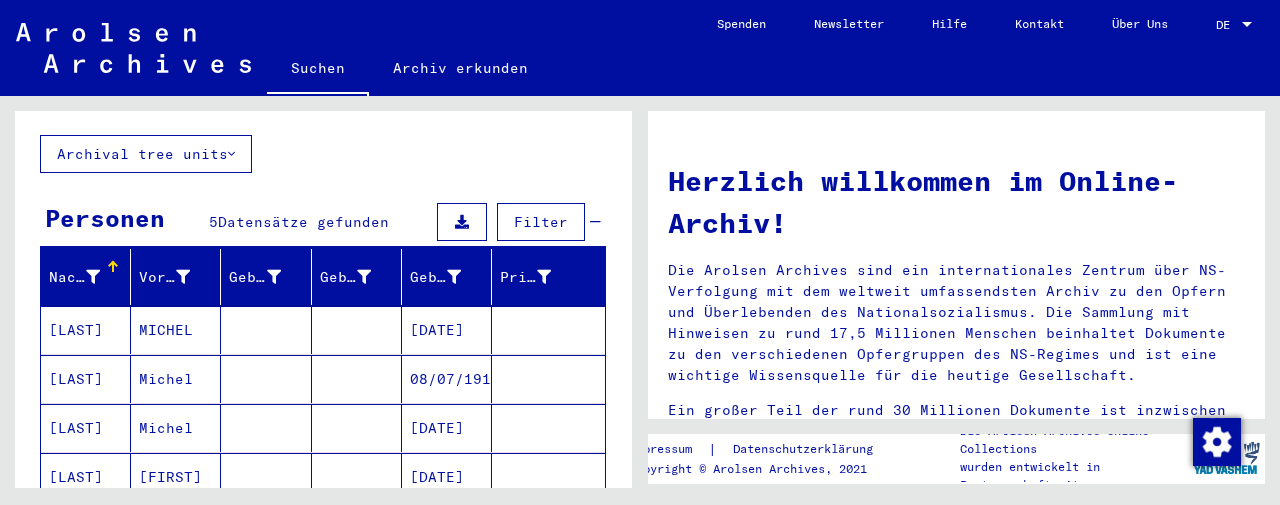 scroll, scrollTop: 122, scrollLeft: 0, axis: vertical 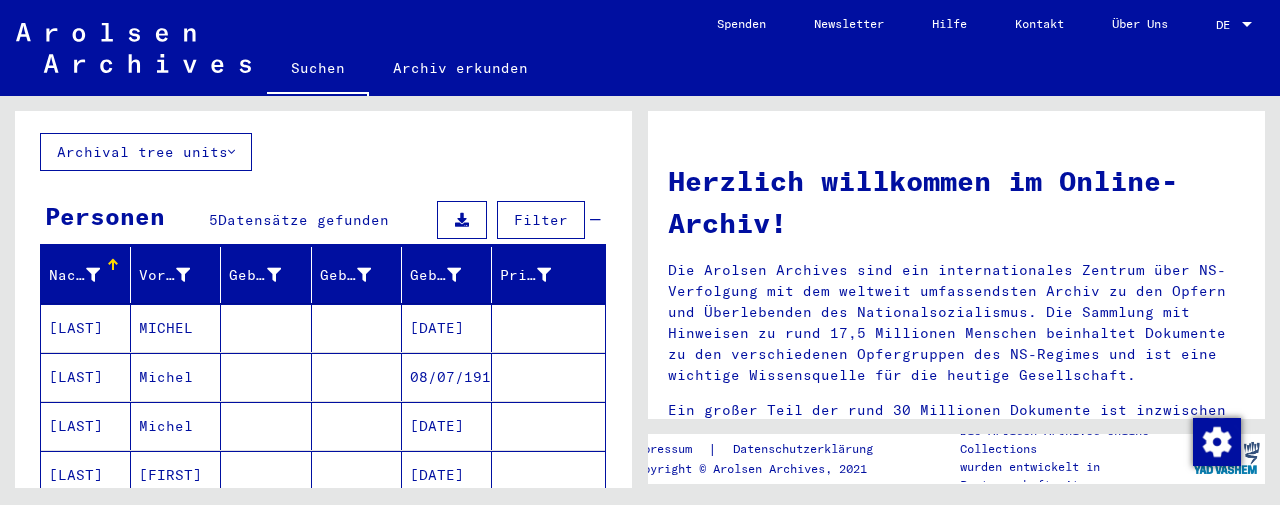 click on "08/07/1914" at bounding box center (447, 426) 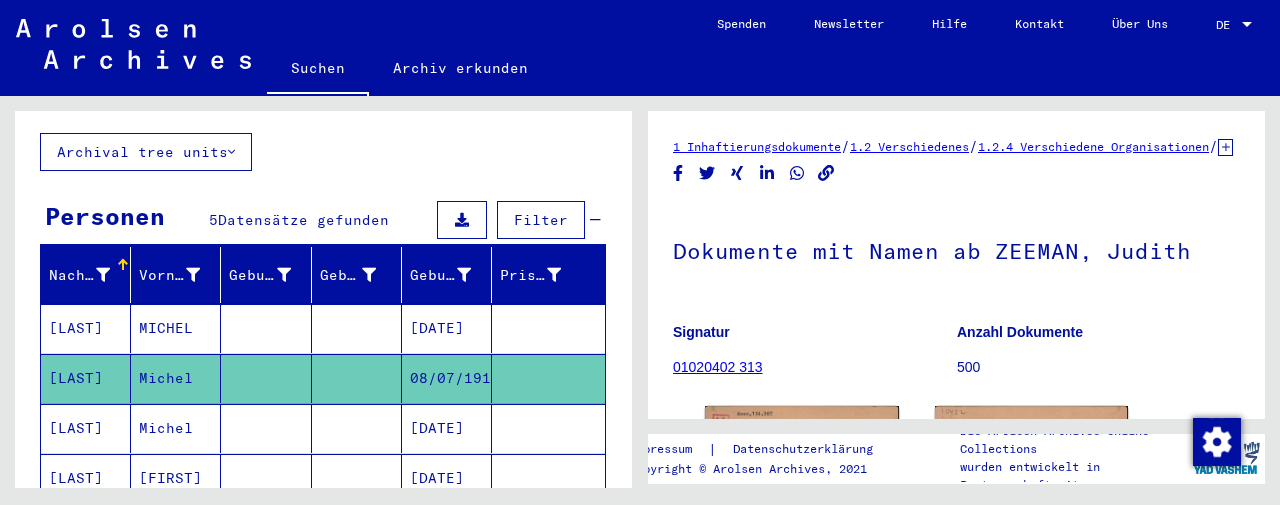scroll, scrollTop: 0, scrollLeft: 0, axis: both 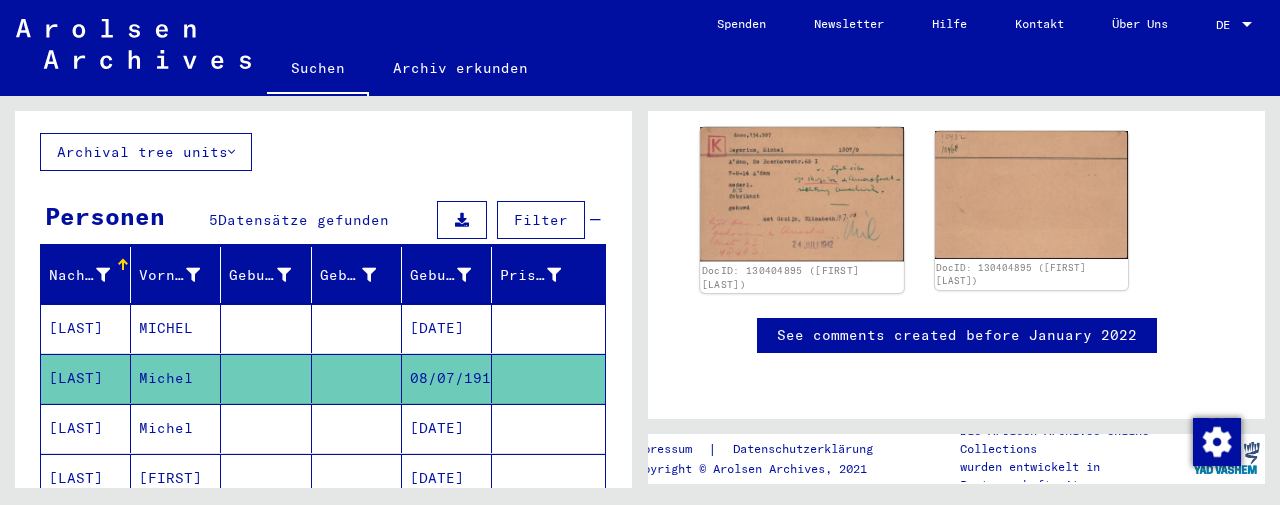 click 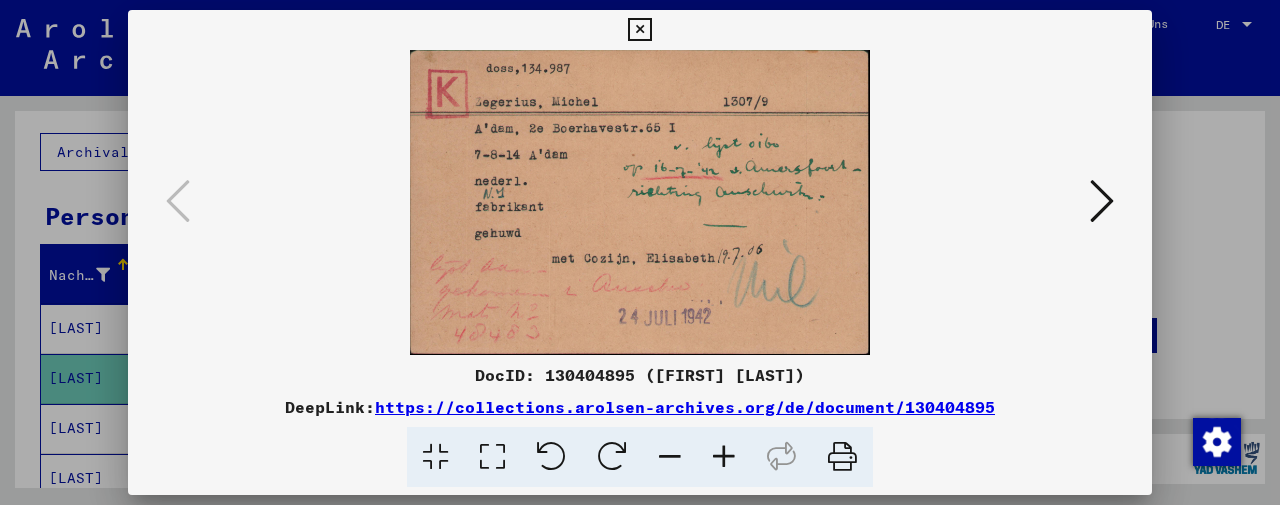 click at bounding box center [639, 30] 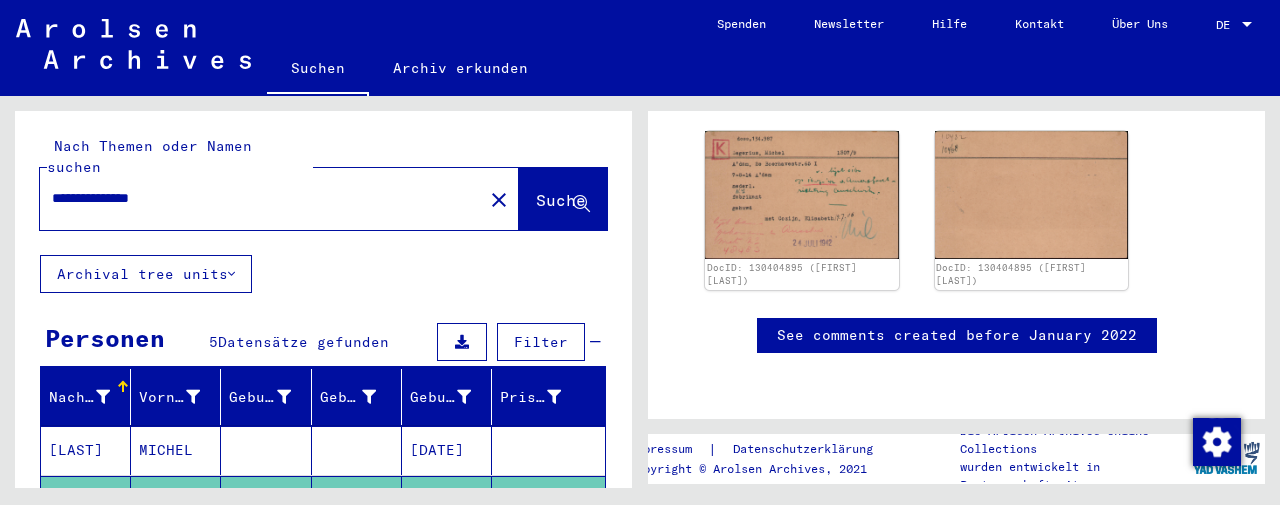 scroll, scrollTop: 0, scrollLeft: 0, axis: both 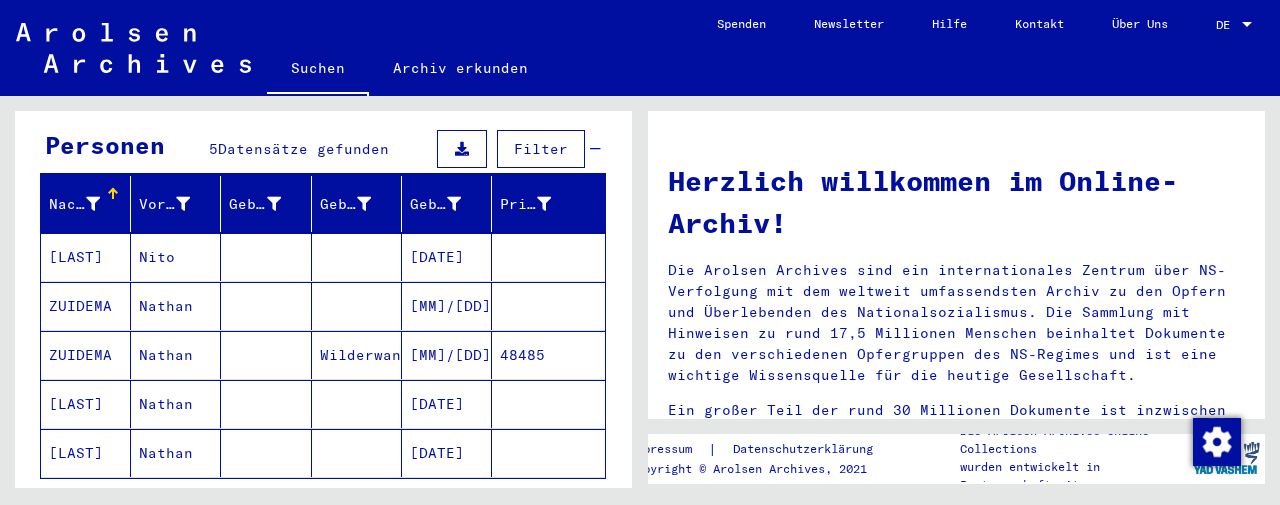 click on "[MM]/[DD]/[YYYY]" at bounding box center [447, 355] 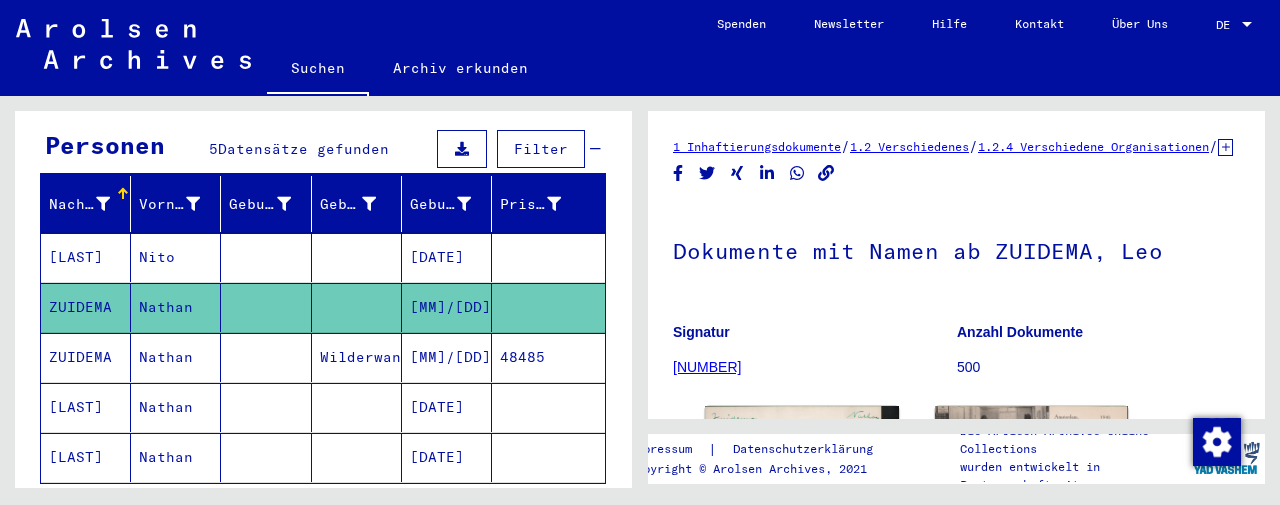 scroll, scrollTop: 0, scrollLeft: 0, axis: both 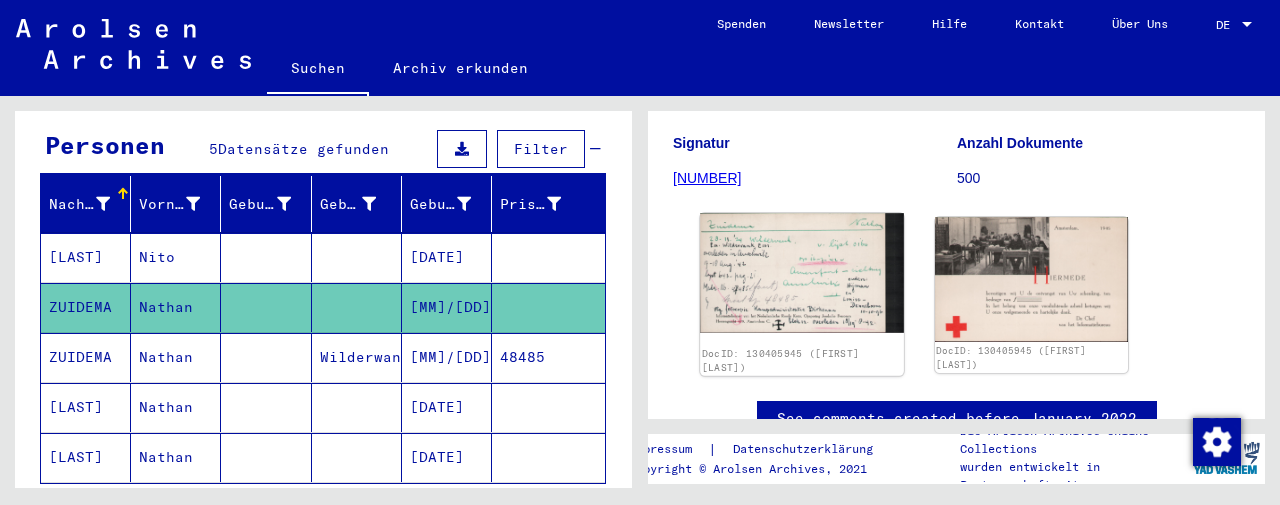 click 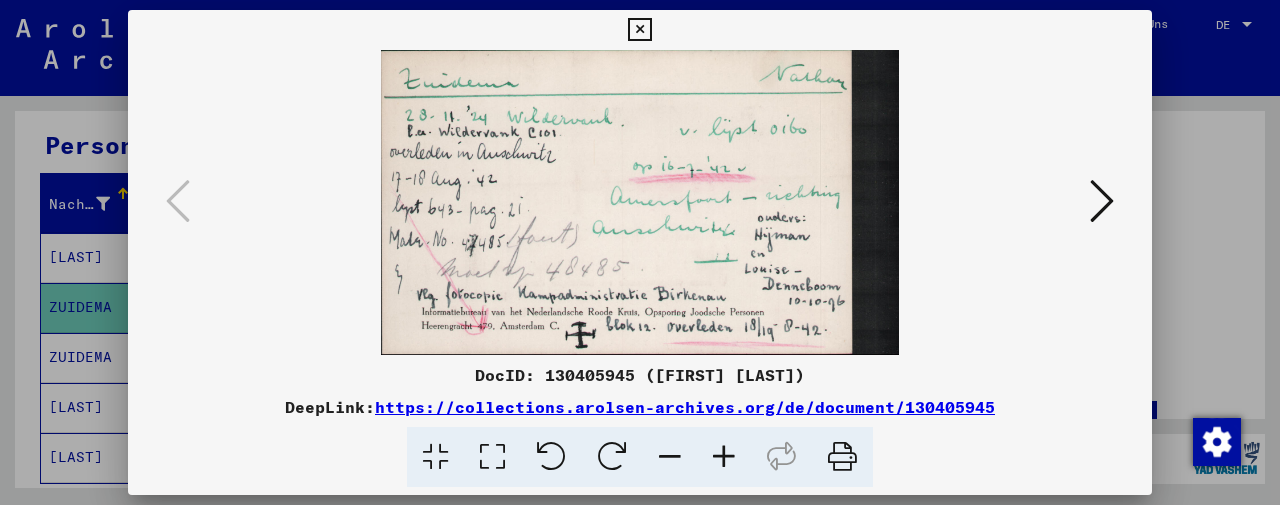 scroll, scrollTop: 0, scrollLeft: 0, axis: both 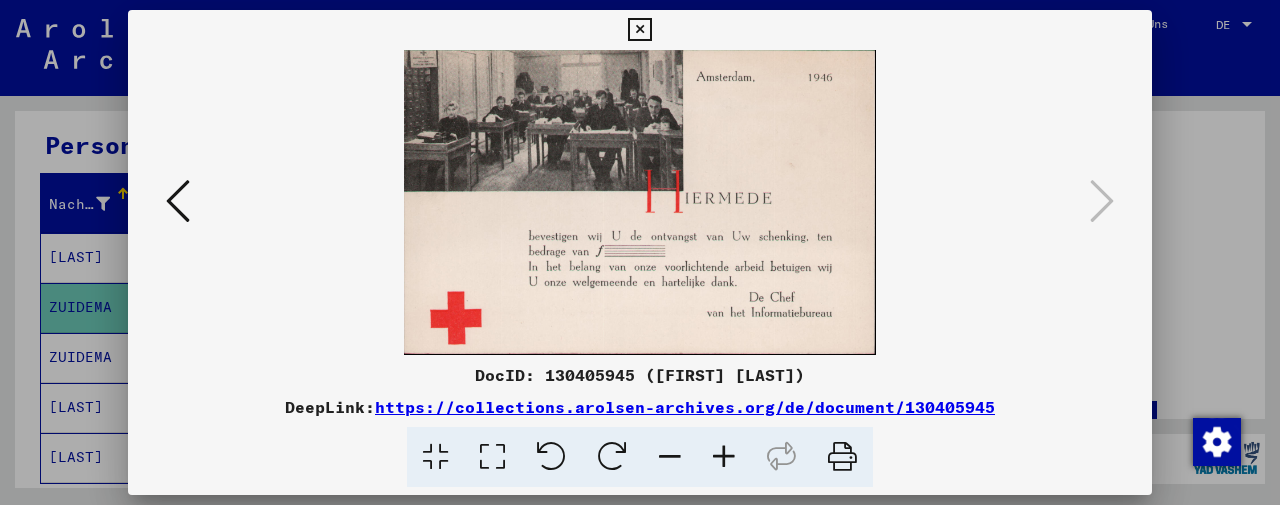 click at bounding box center (639, 30) 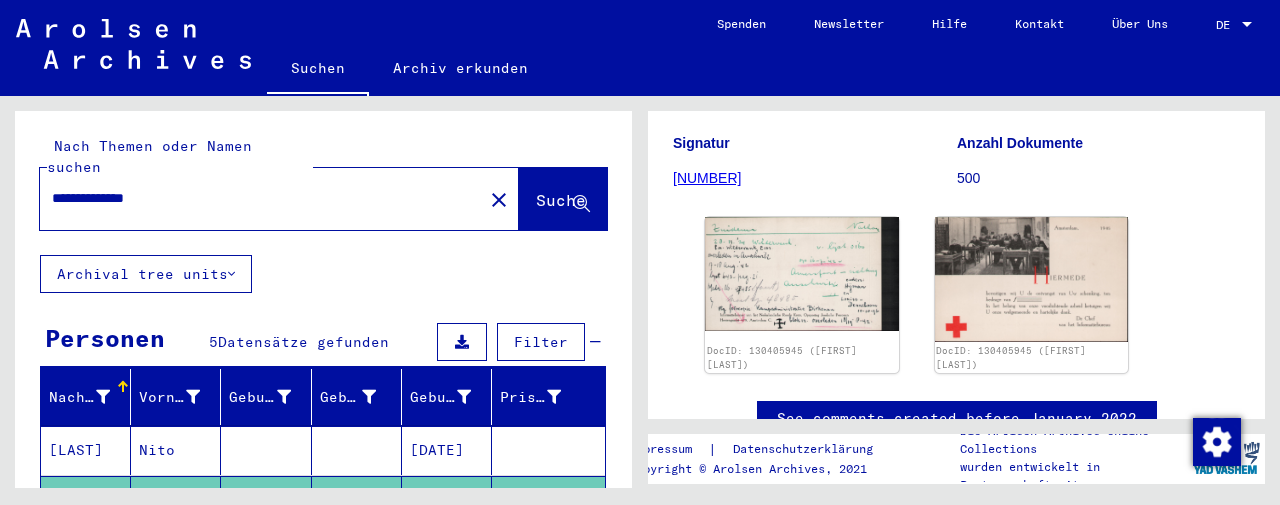 scroll, scrollTop: 0, scrollLeft: 0, axis: both 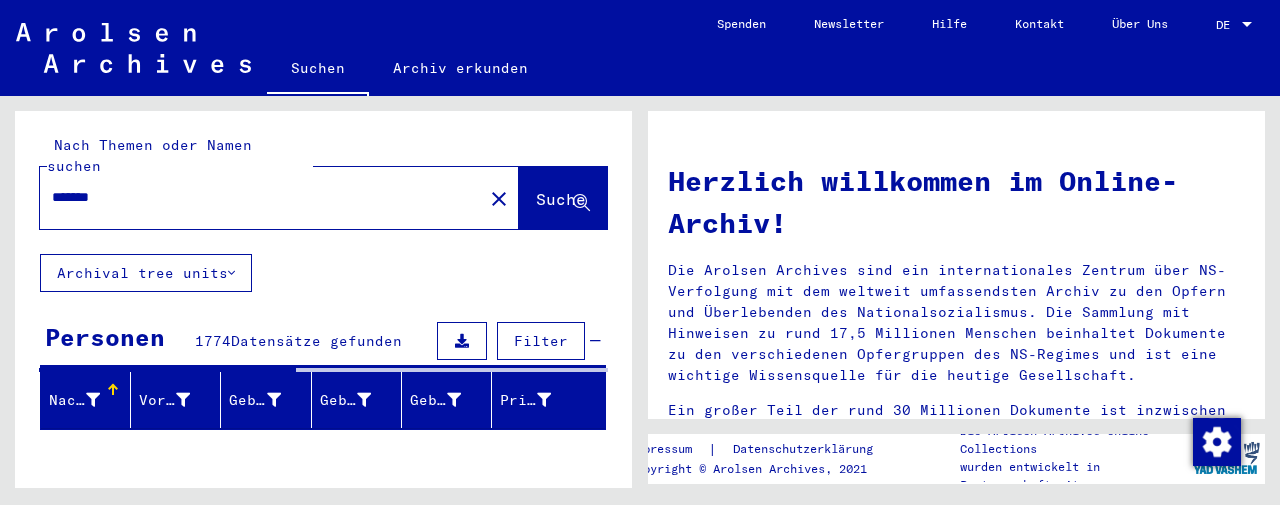 click on "*******" at bounding box center (255, 197) 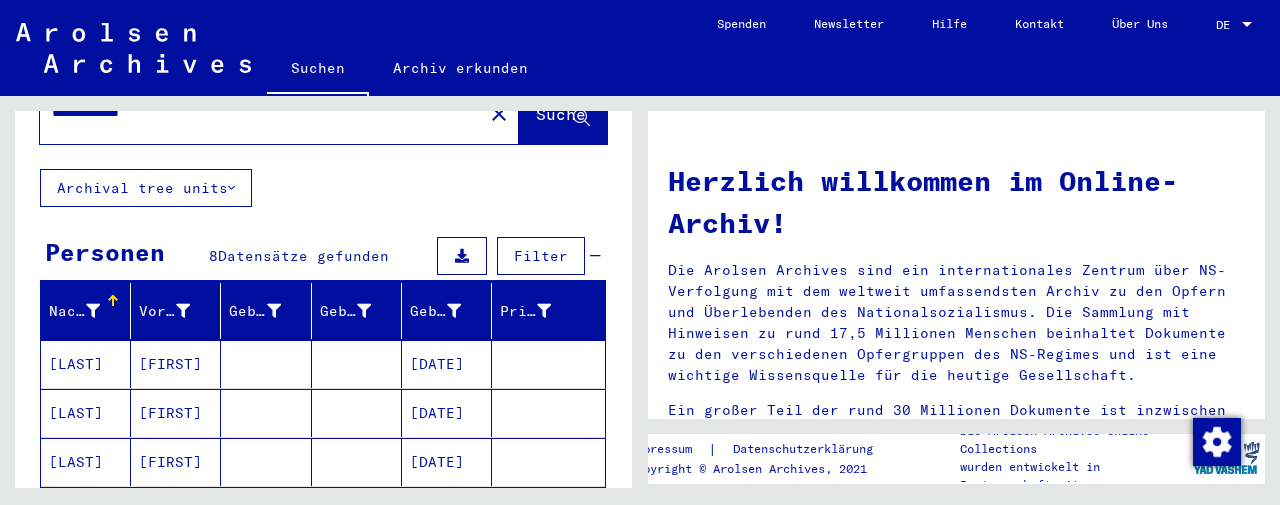 scroll, scrollTop: 117, scrollLeft: 0, axis: vertical 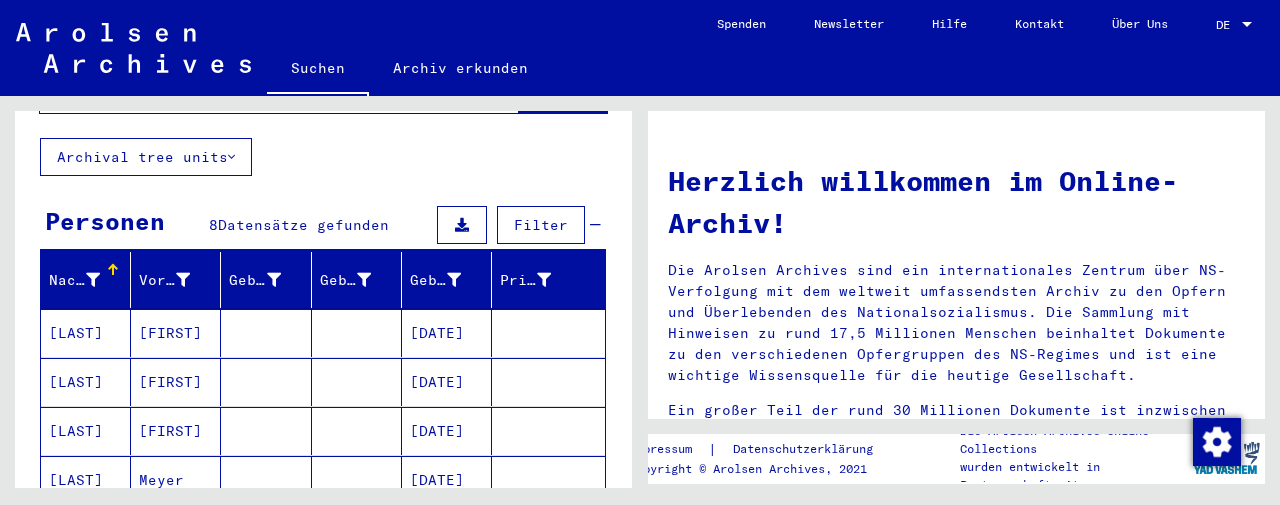 click on "[DATE]" at bounding box center [447, 431] 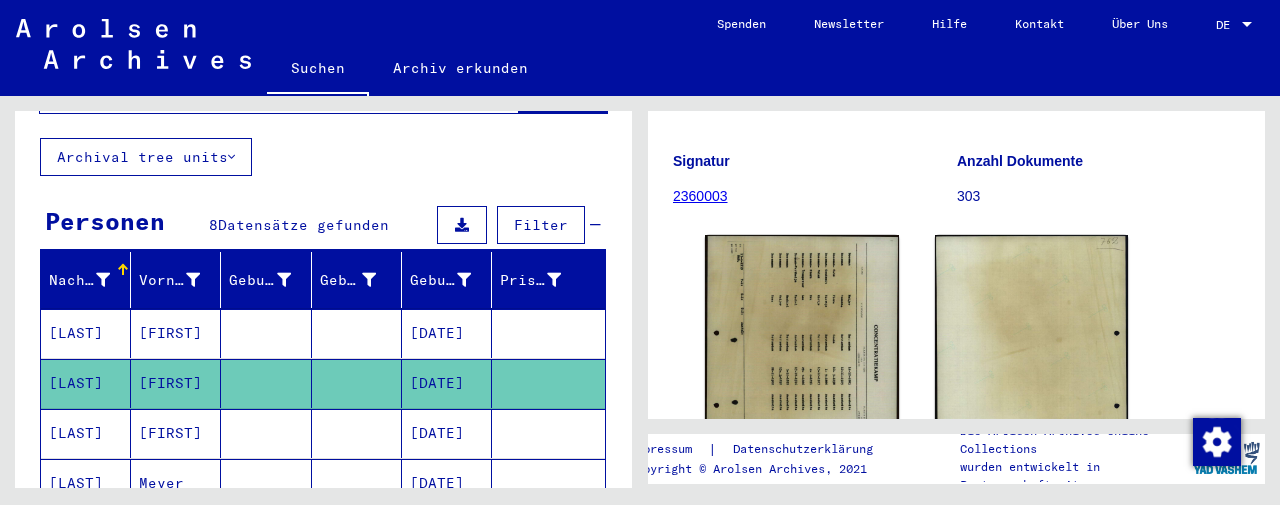scroll, scrollTop: 196, scrollLeft: 0, axis: vertical 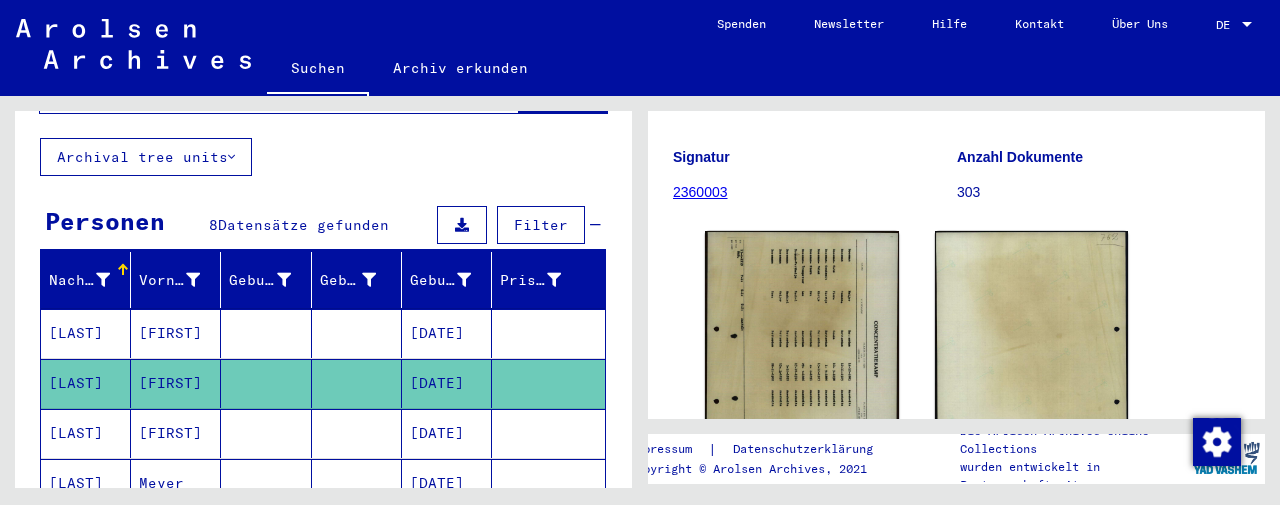 click on "[DATE]" at bounding box center (447, 483) 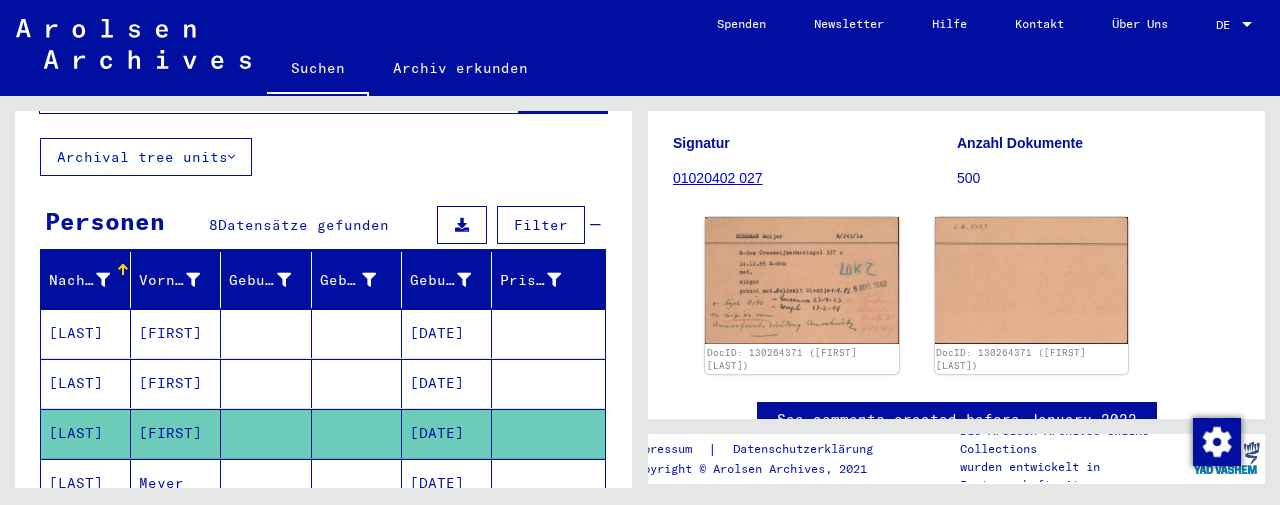 scroll, scrollTop: 251, scrollLeft: 0, axis: vertical 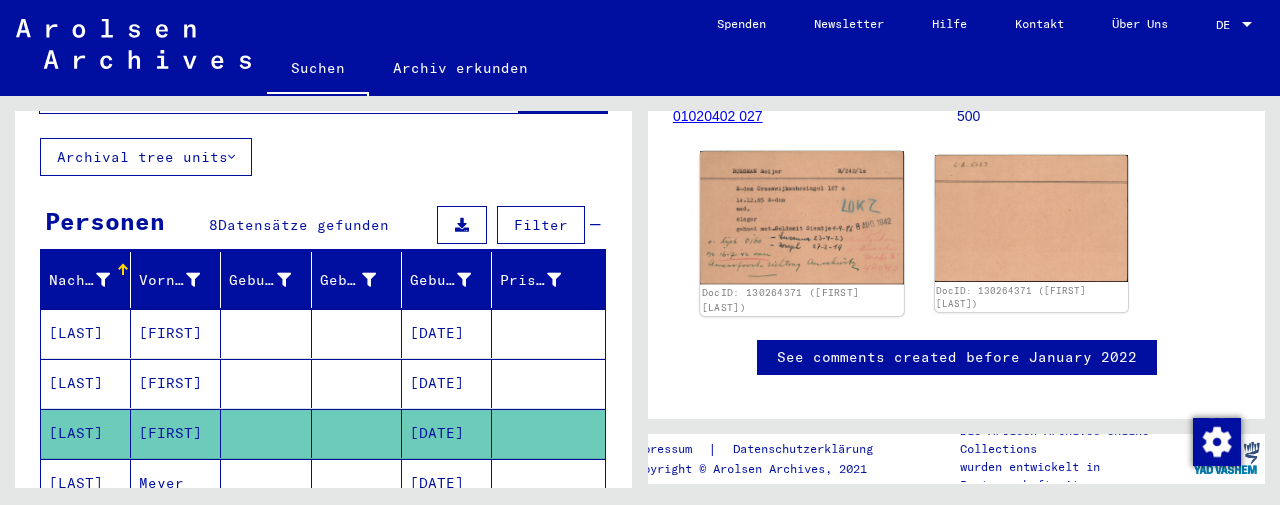 click 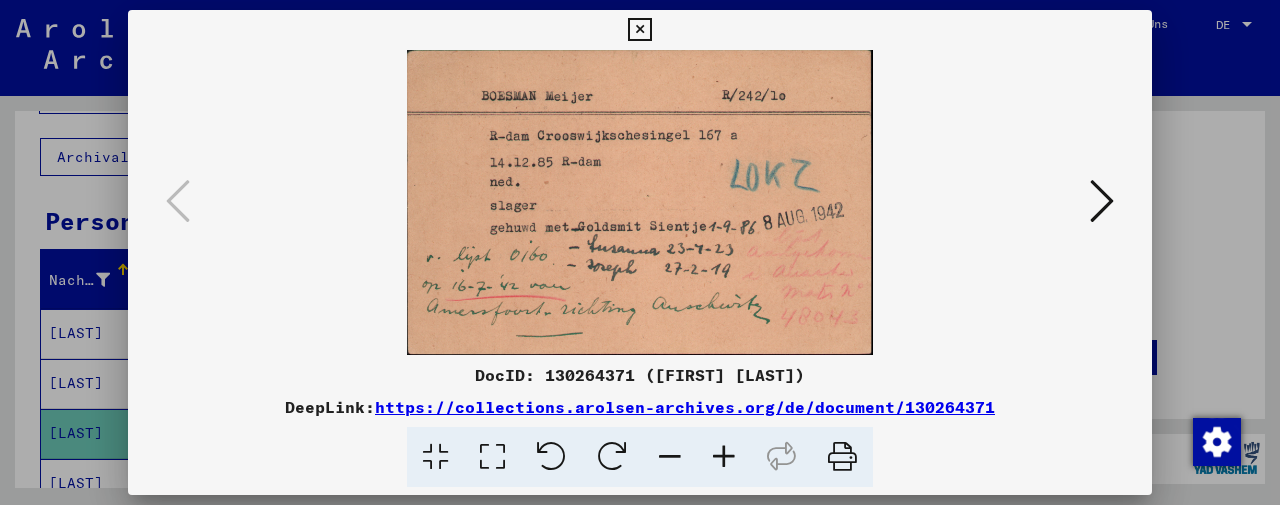 click at bounding box center [639, 30] 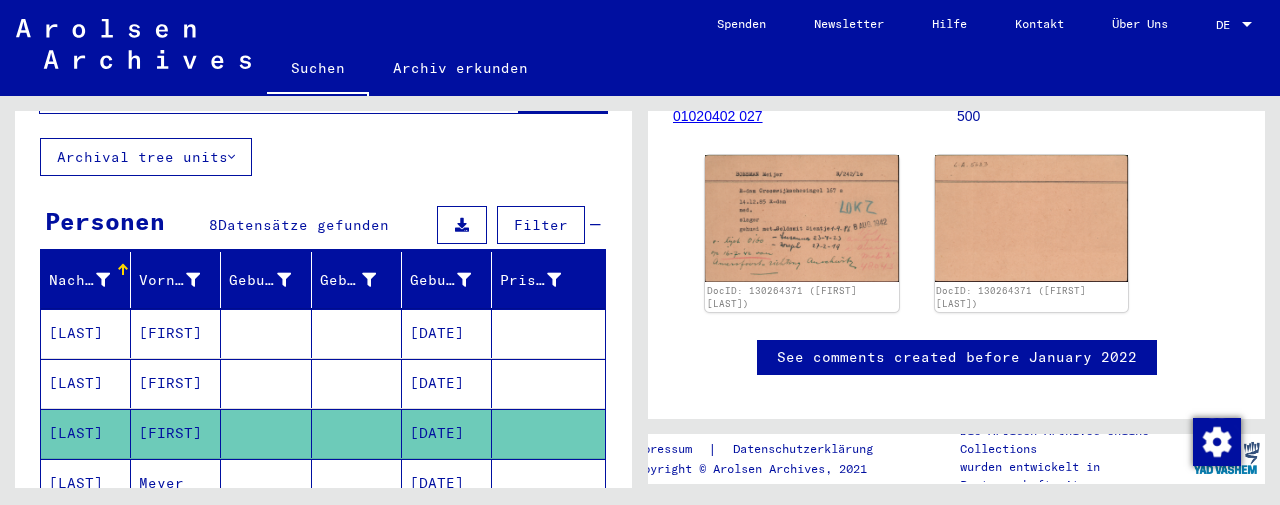 scroll, scrollTop: 0, scrollLeft: 0, axis: both 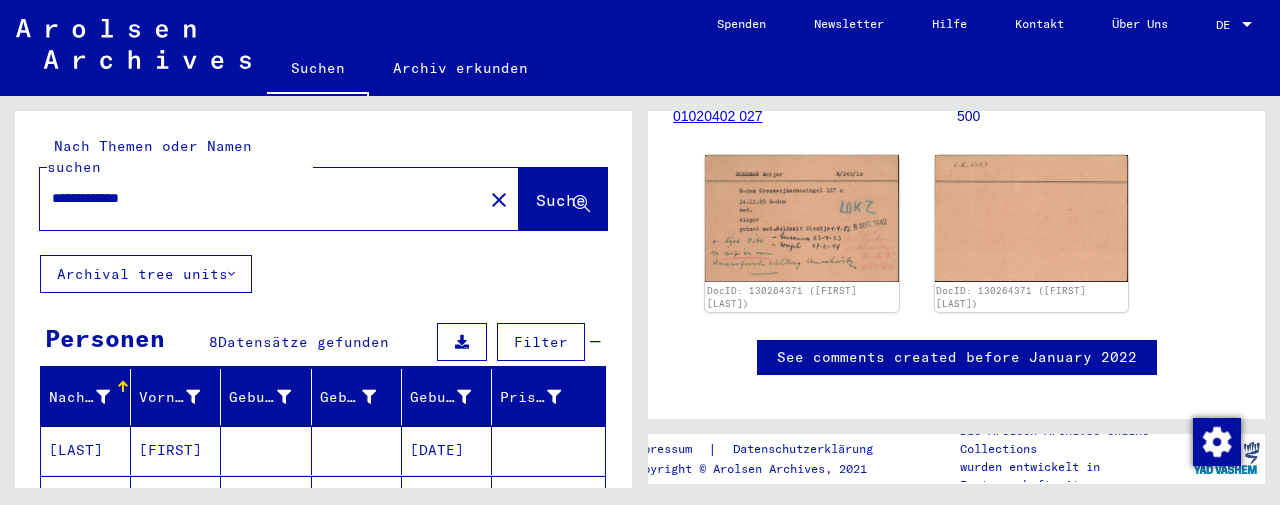 drag, startPoint x: 242, startPoint y: 250, endPoint x: 227, endPoint y: 245, distance: 15.811388 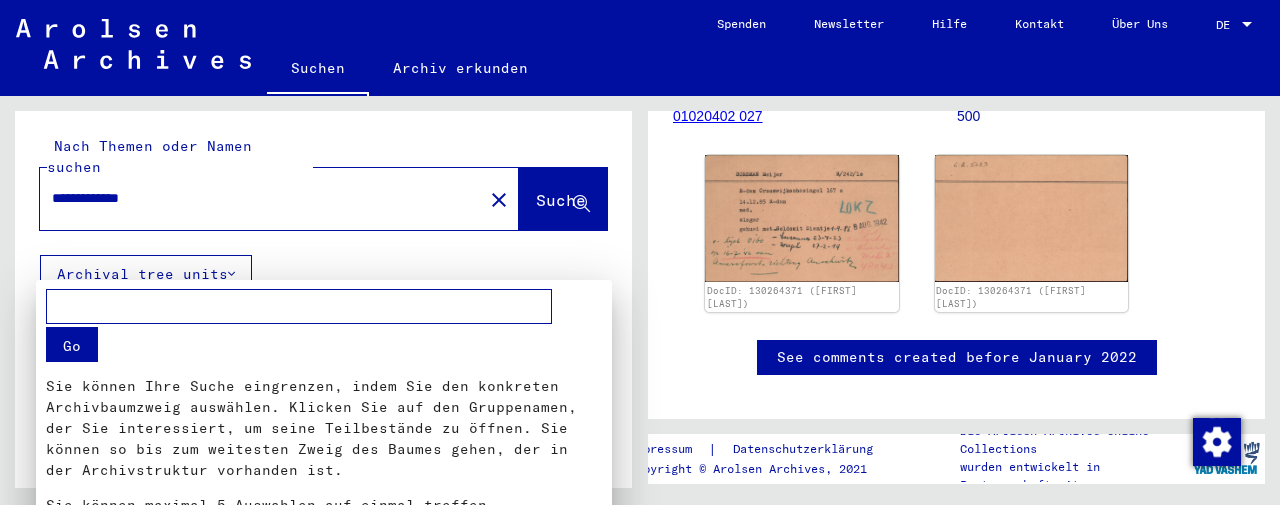 scroll, scrollTop: 0, scrollLeft: 0, axis: both 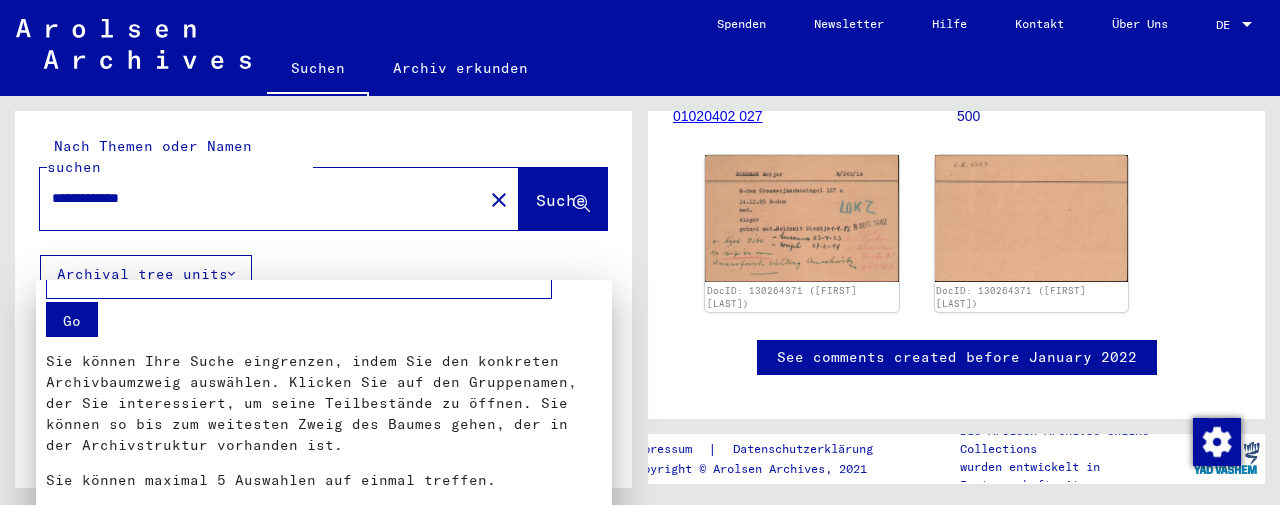 click at bounding box center (640, 252) 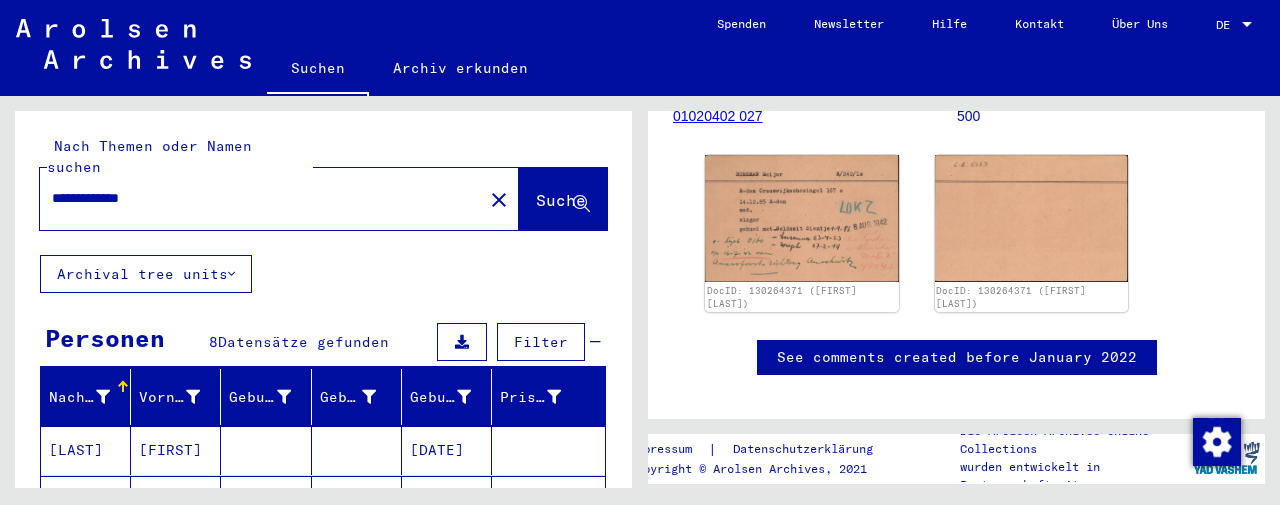 drag, startPoint x: 177, startPoint y: 175, endPoint x: 44, endPoint y: 181, distance: 133.13527 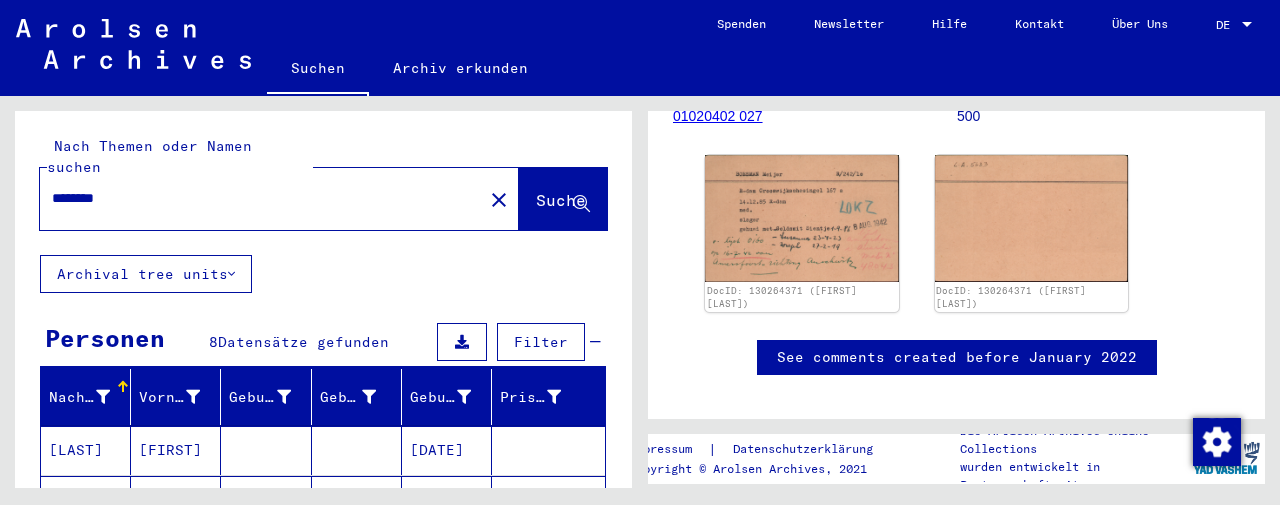 type on "********" 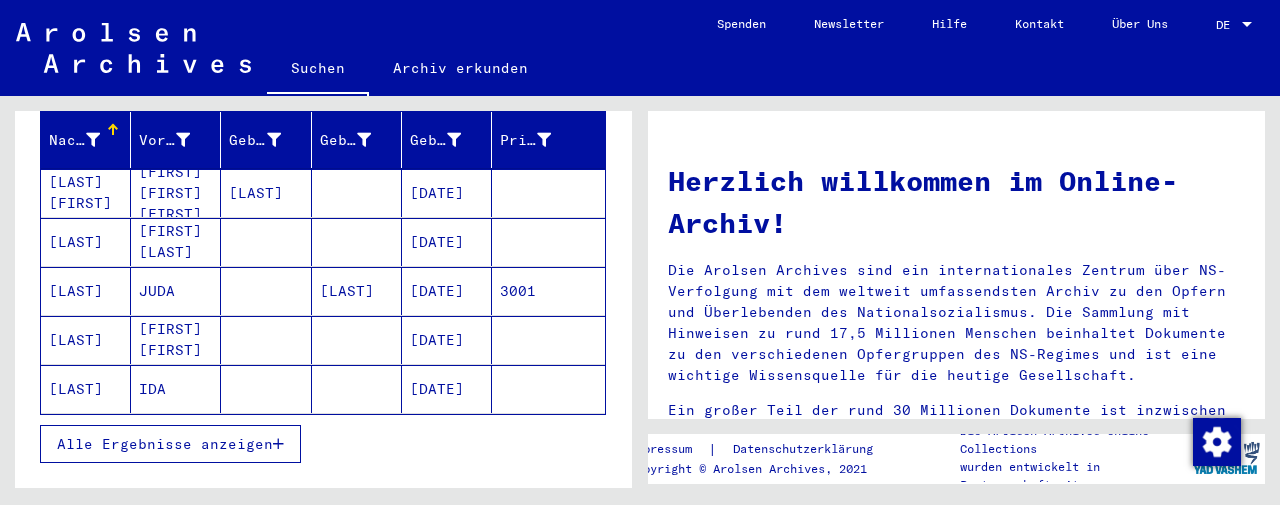 scroll, scrollTop: 298, scrollLeft: 0, axis: vertical 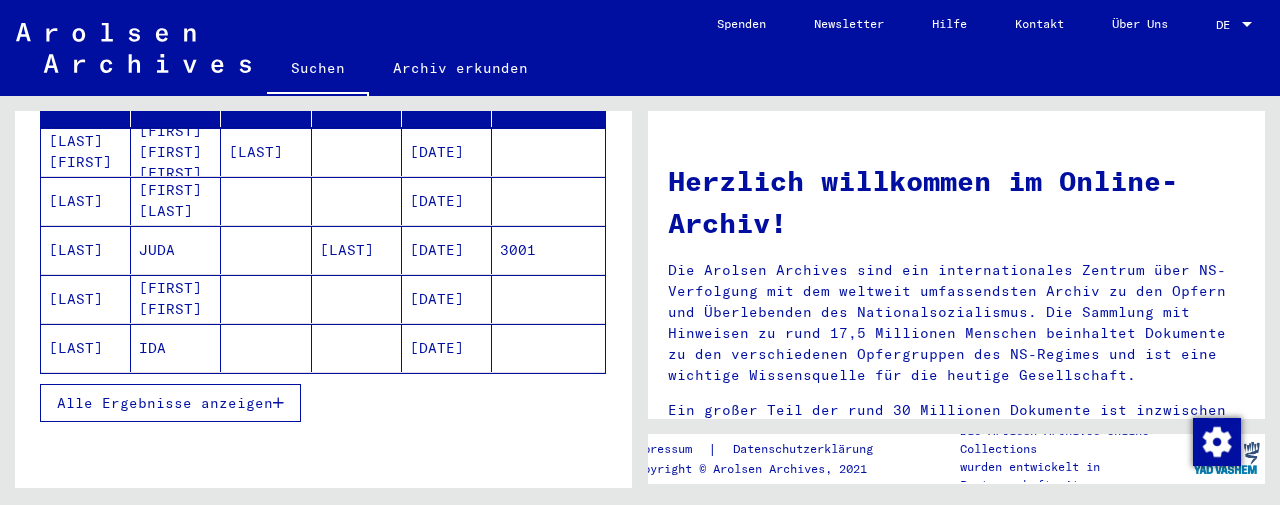 click at bounding box center (278, 403) 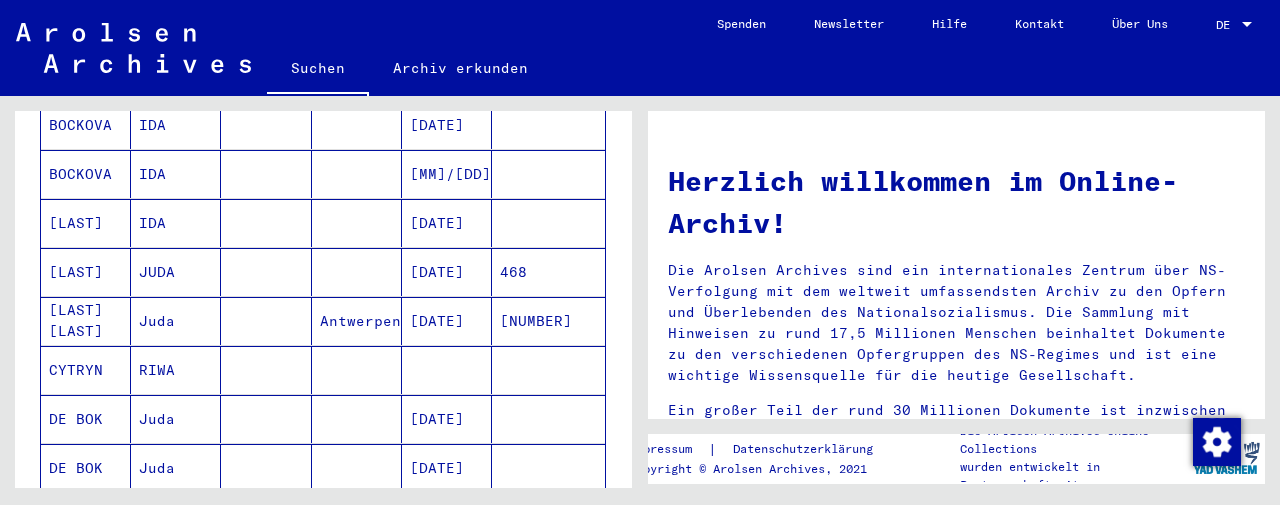 scroll, scrollTop: 818, scrollLeft: 0, axis: vertical 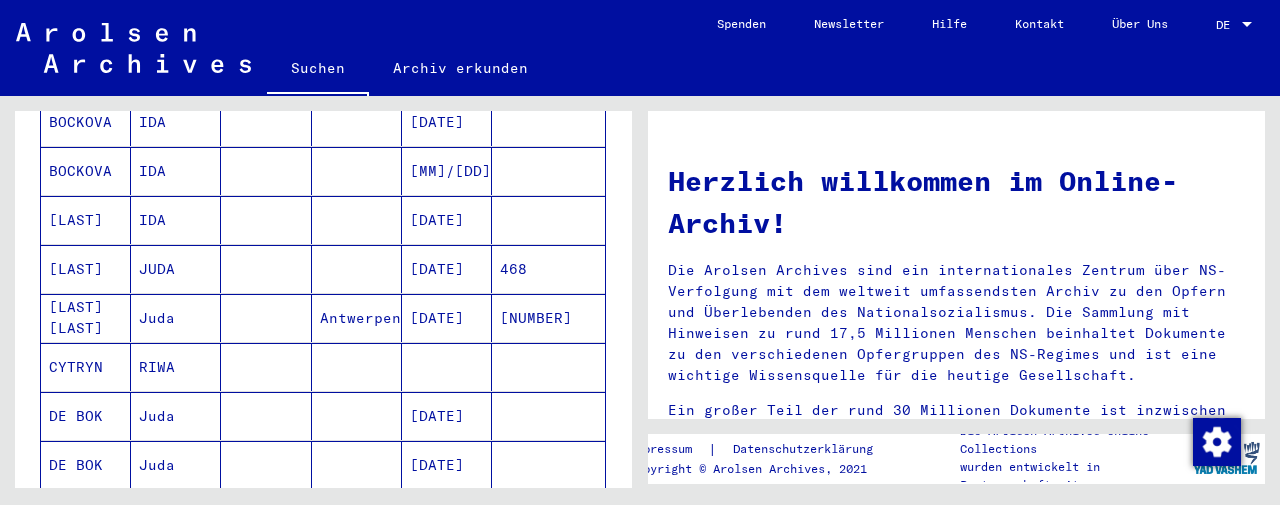 click on "[DATE]" at bounding box center (447, 318) 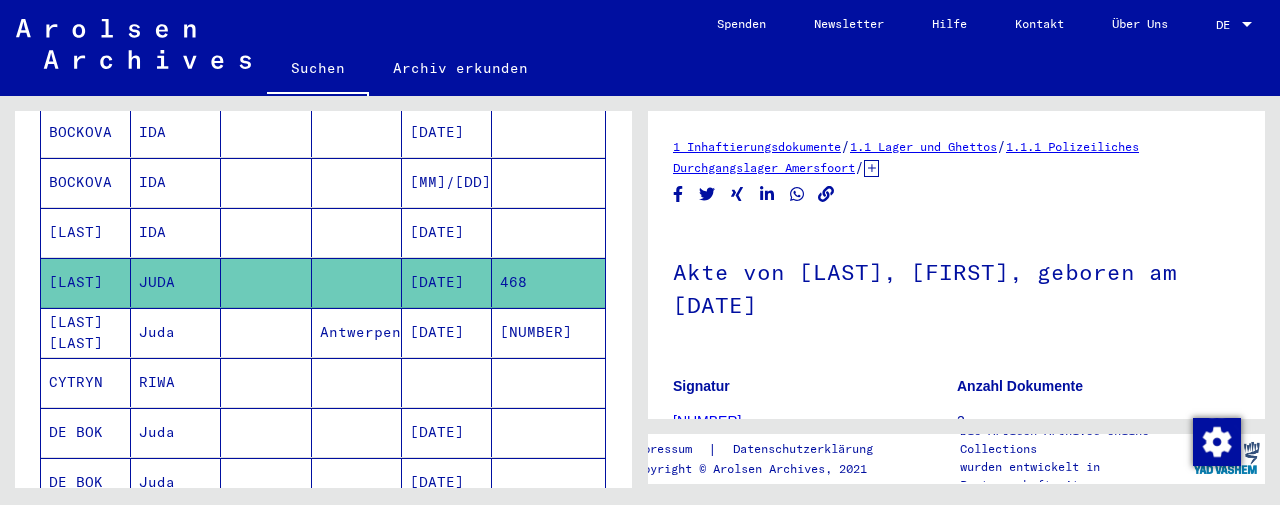 scroll, scrollTop: 0, scrollLeft: 0, axis: both 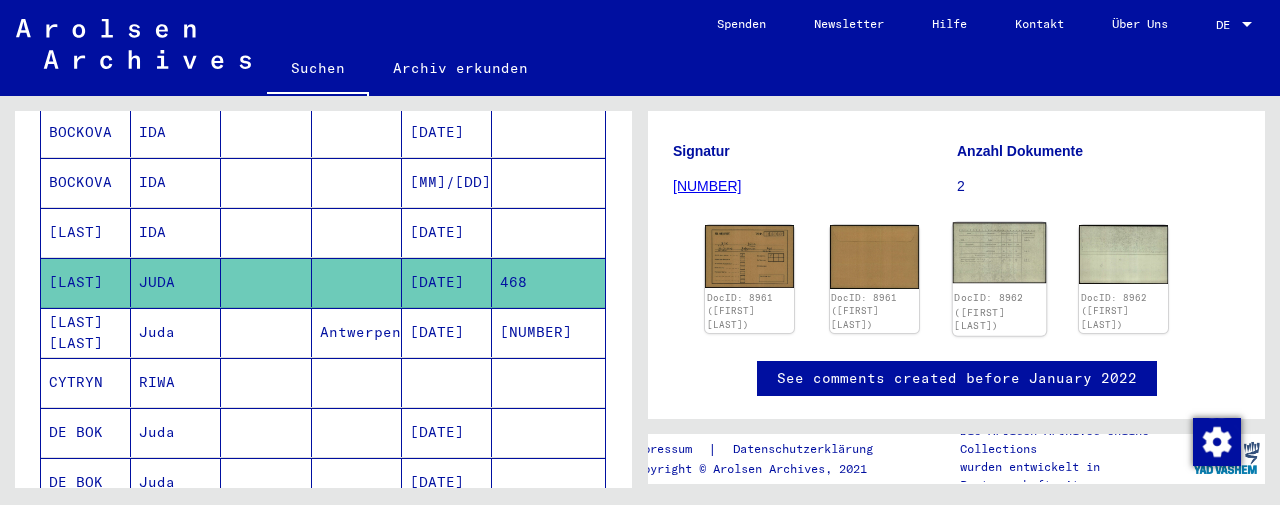 click 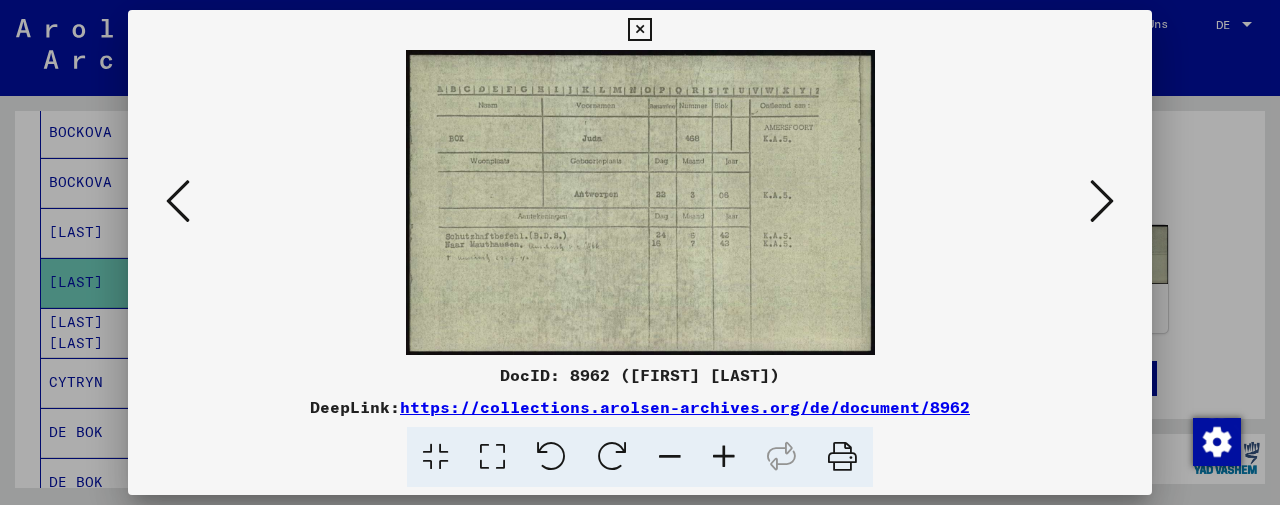 click at bounding box center [639, 30] 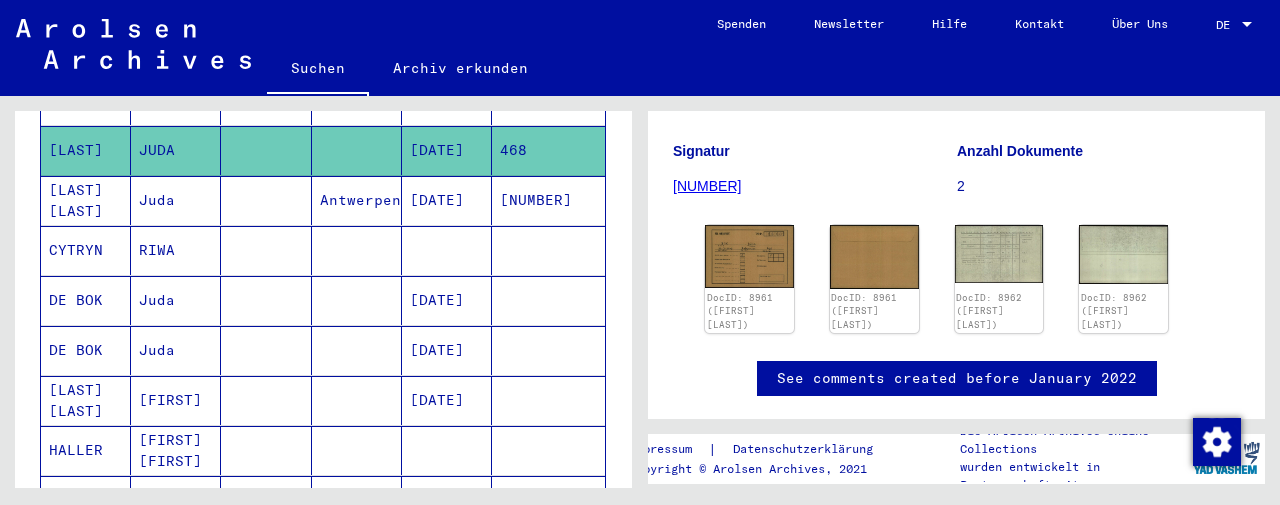 scroll, scrollTop: 967, scrollLeft: 0, axis: vertical 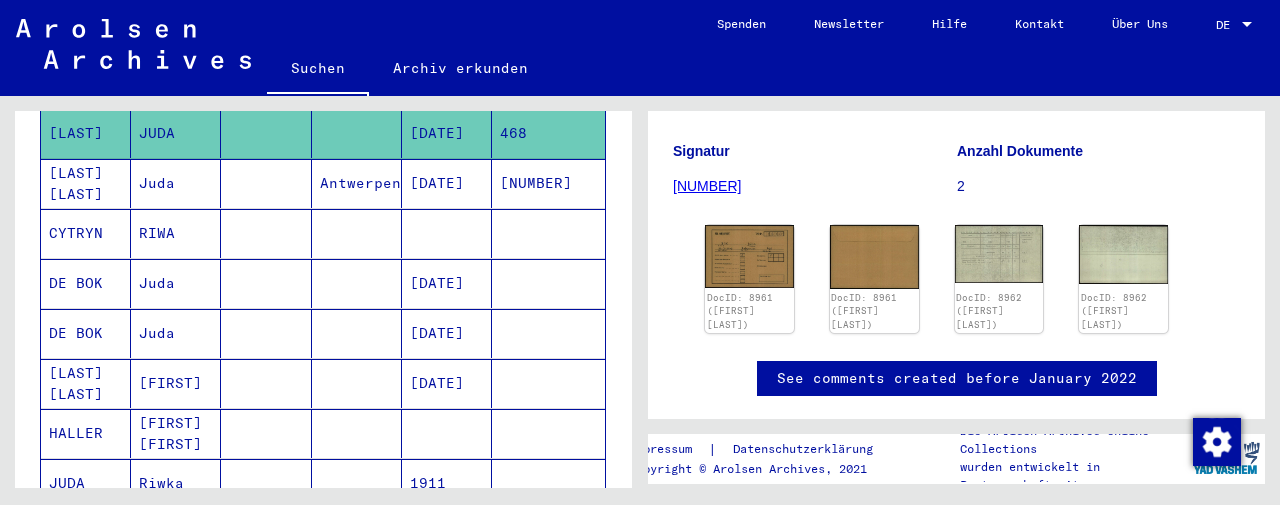 click on "[DATE]" at bounding box center [447, 333] 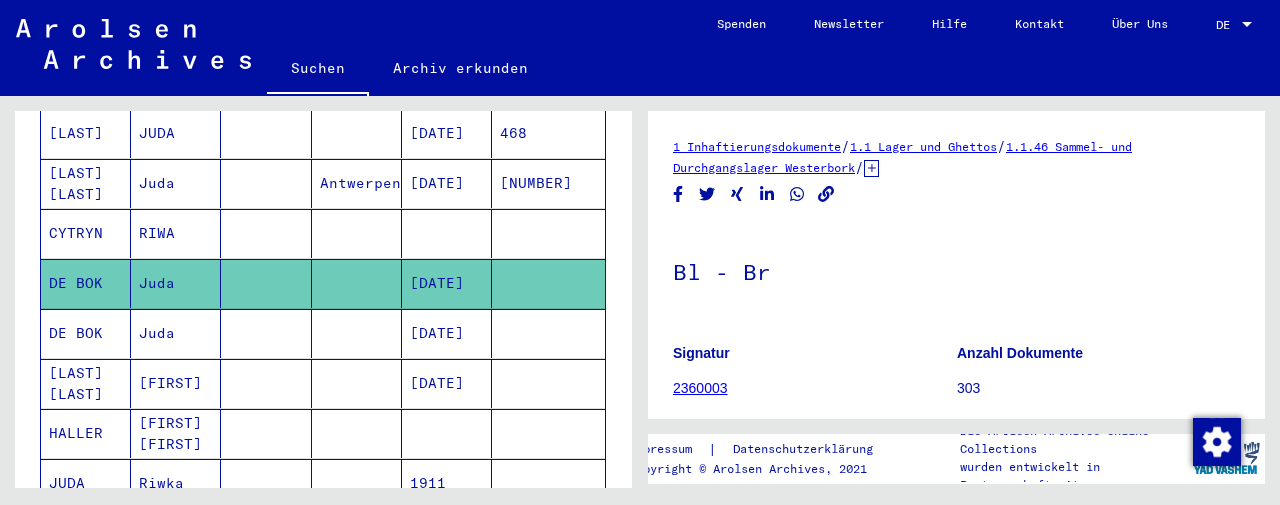 scroll, scrollTop: 0, scrollLeft: 0, axis: both 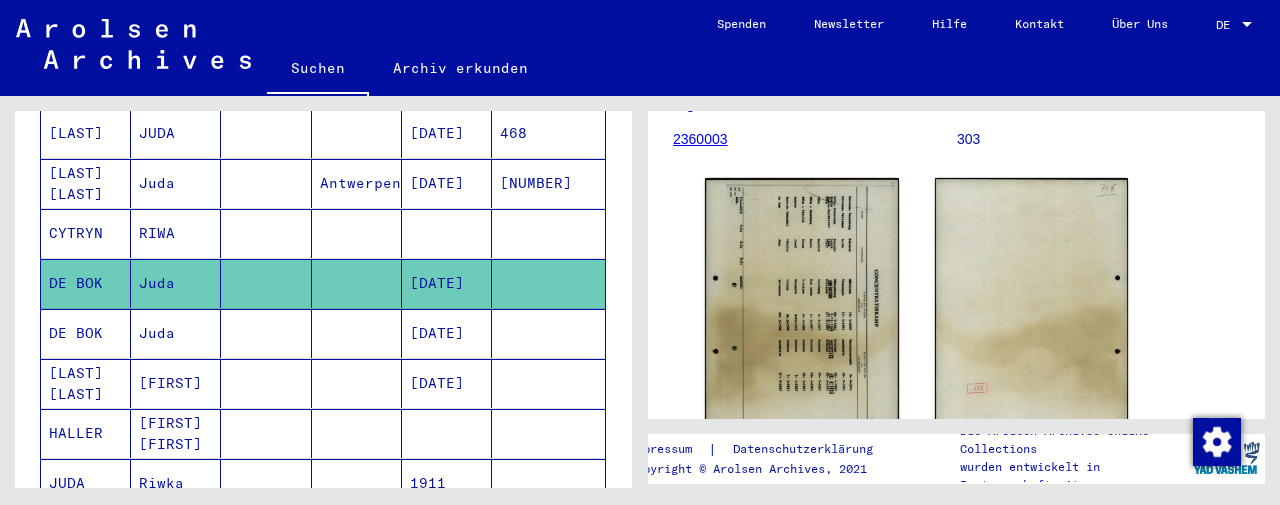 click on "[DATE]" at bounding box center (447, 383) 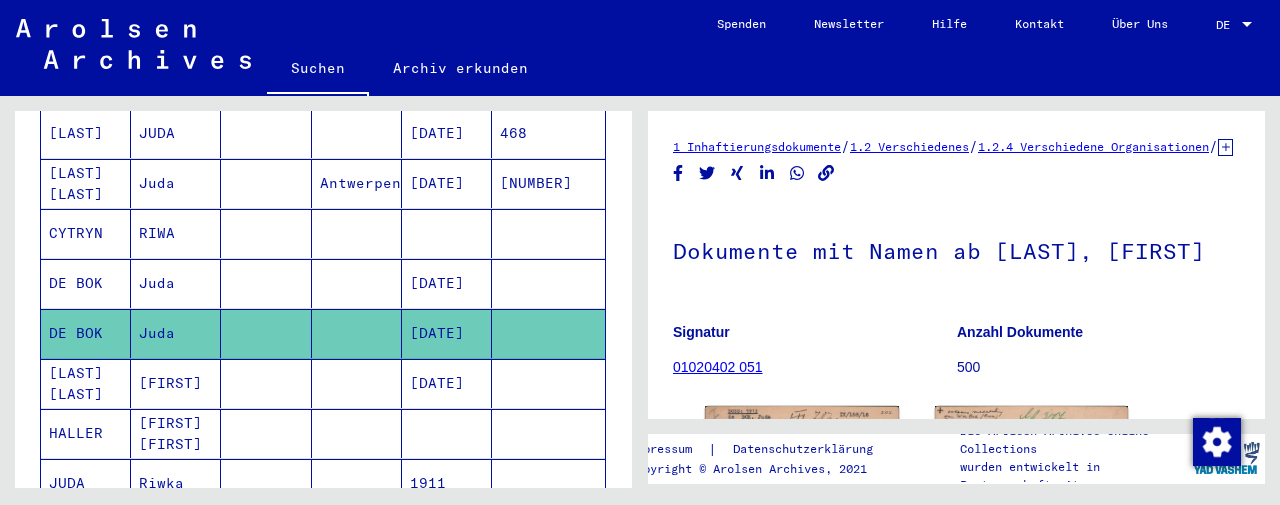 scroll, scrollTop: 0, scrollLeft: 0, axis: both 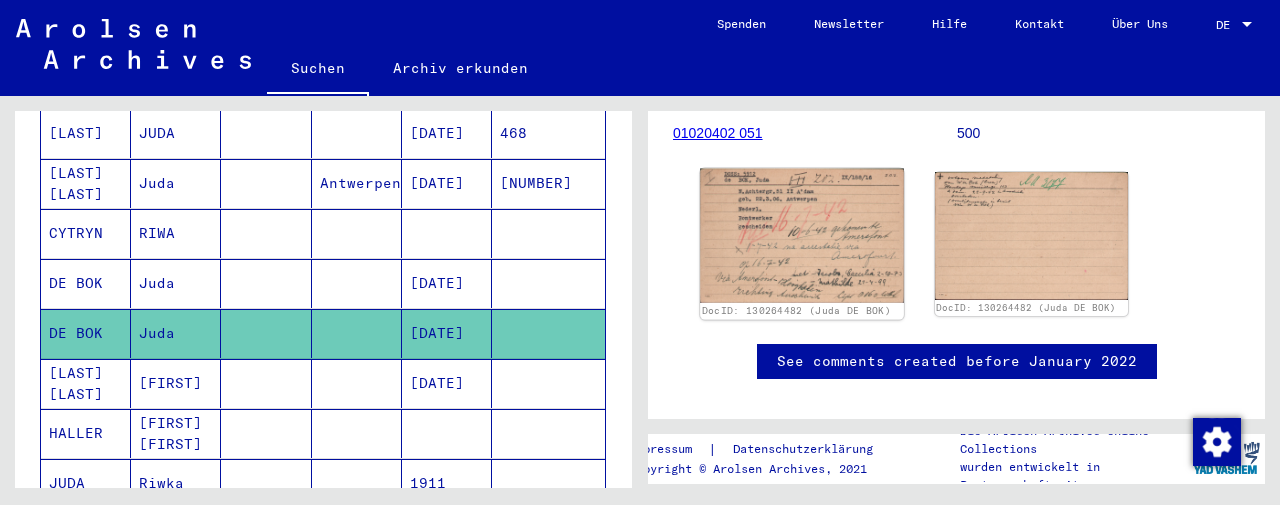 click 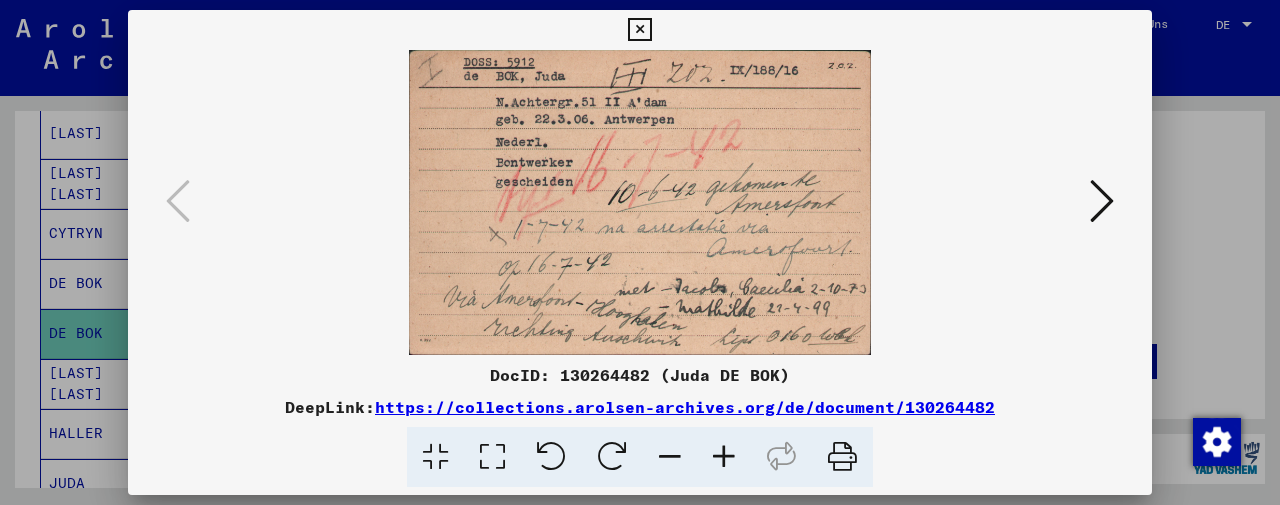 click at bounding box center [639, 30] 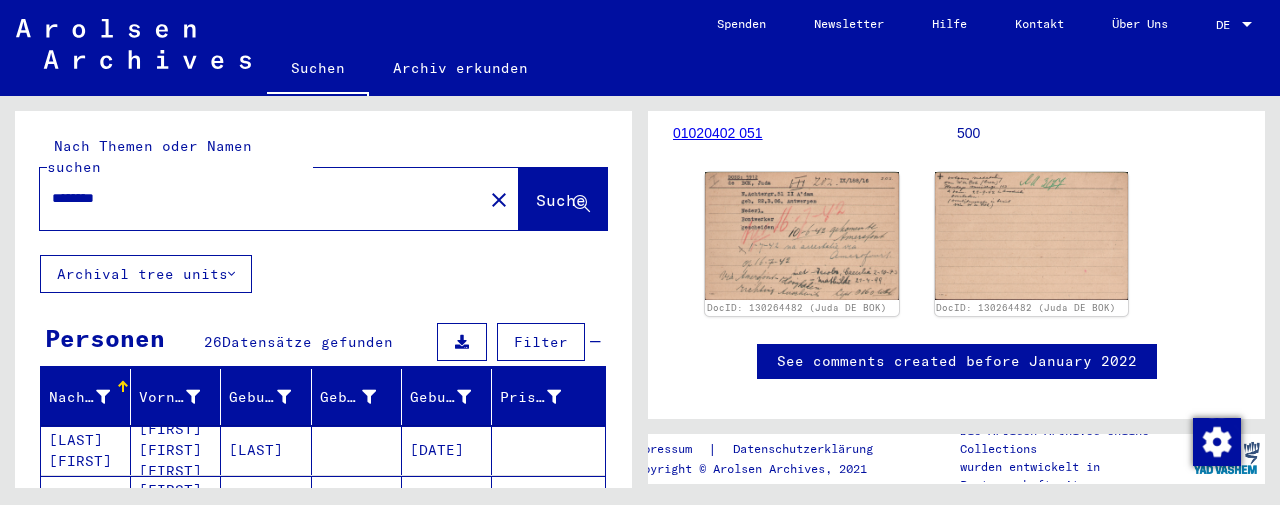 scroll, scrollTop: 3, scrollLeft: 0, axis: vertical 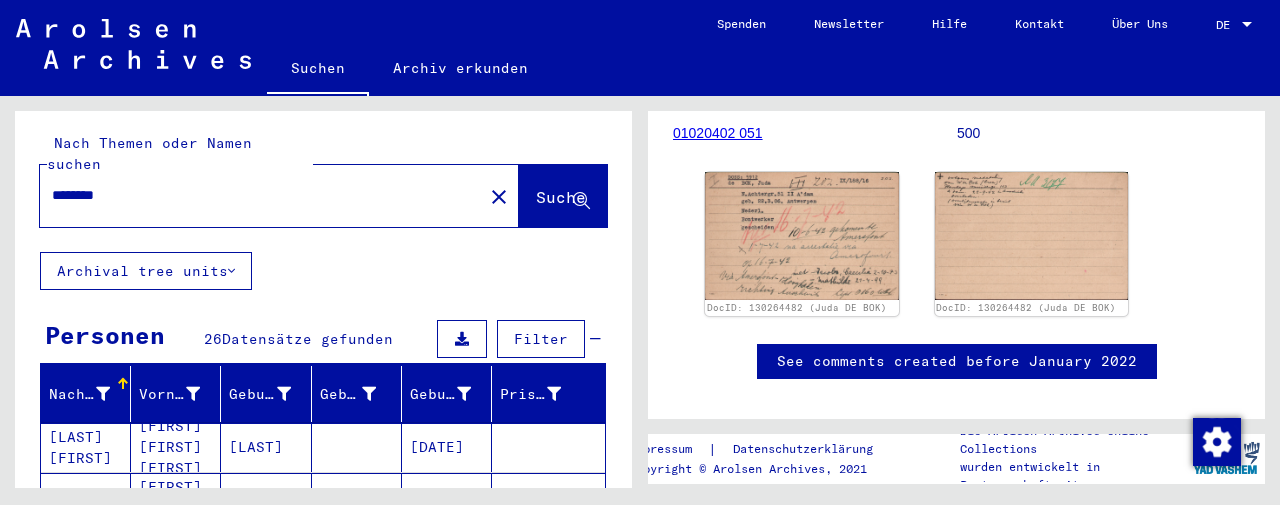 drag, startPoint x: 137, startPoint y: 176, endPoint x: 52, endPoint y: 174, distance: 85.02353 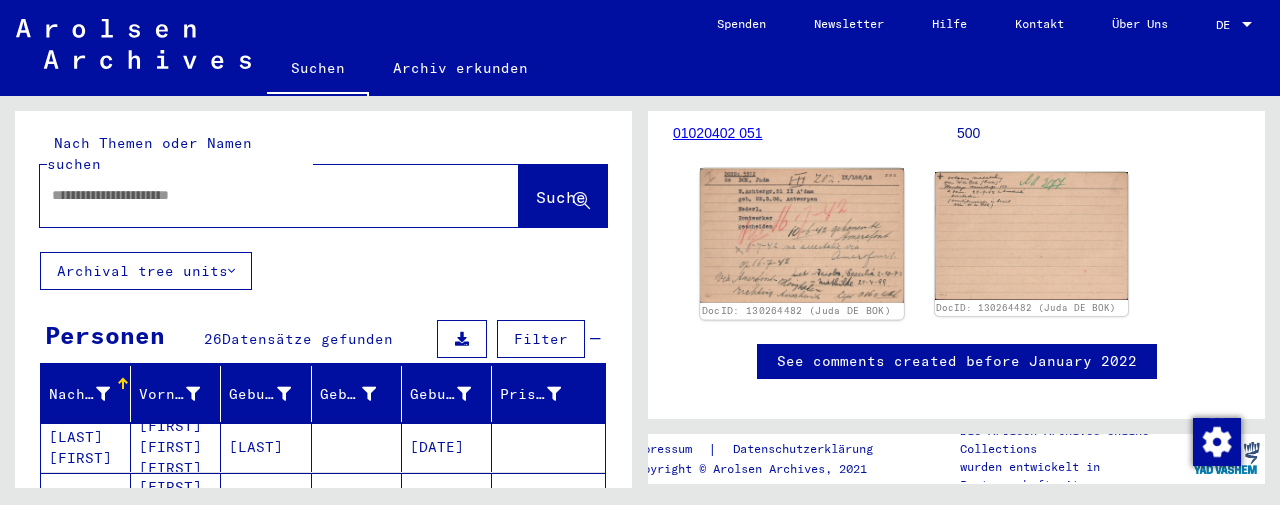 click 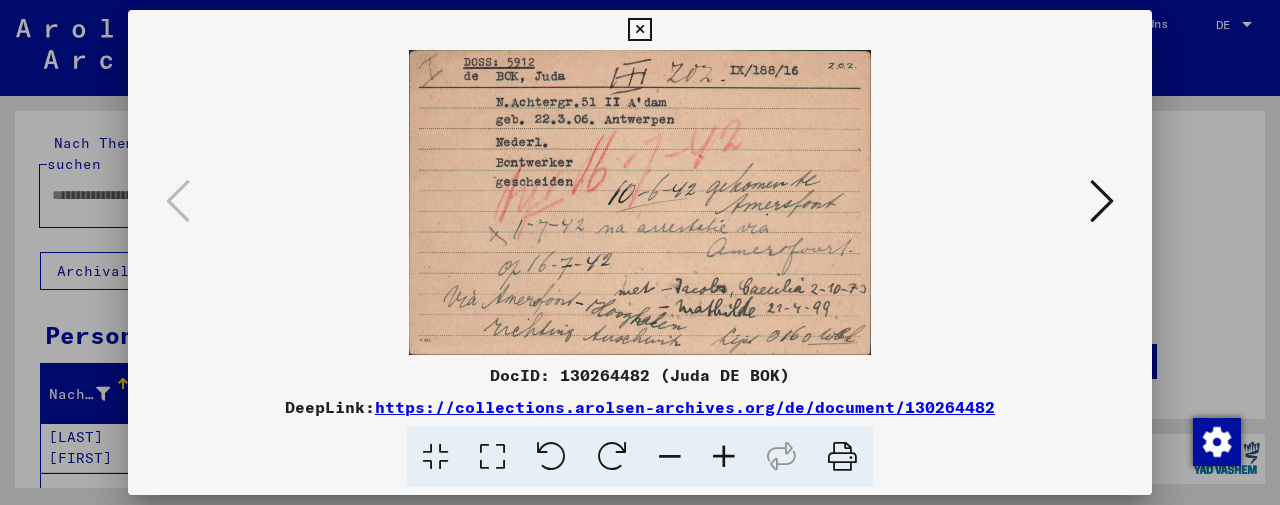 click at bounding box center [639, 30] 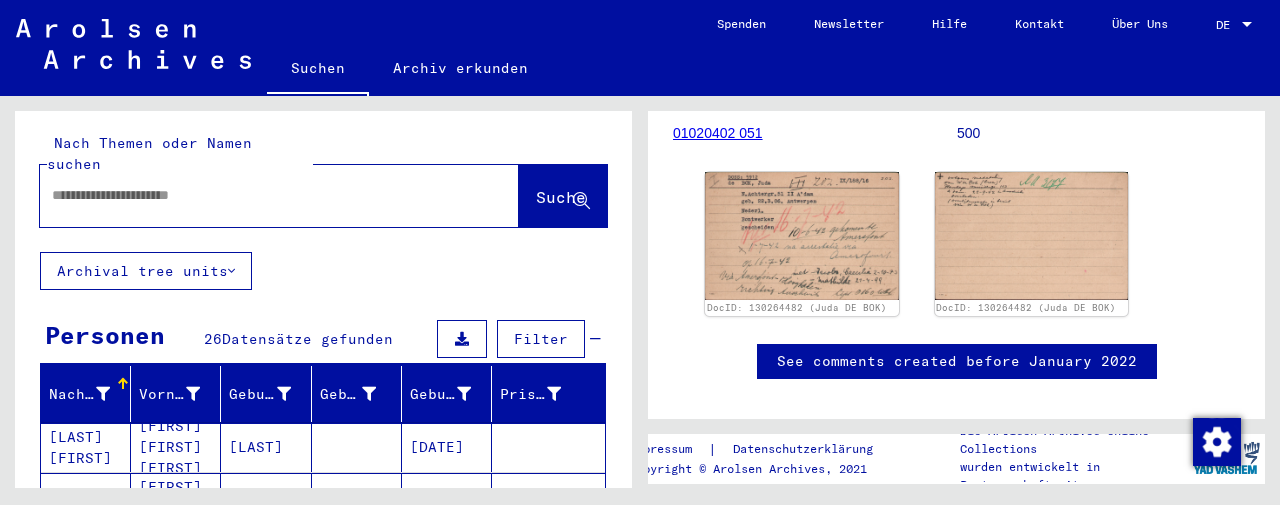 click at bounding box center [261, 195] 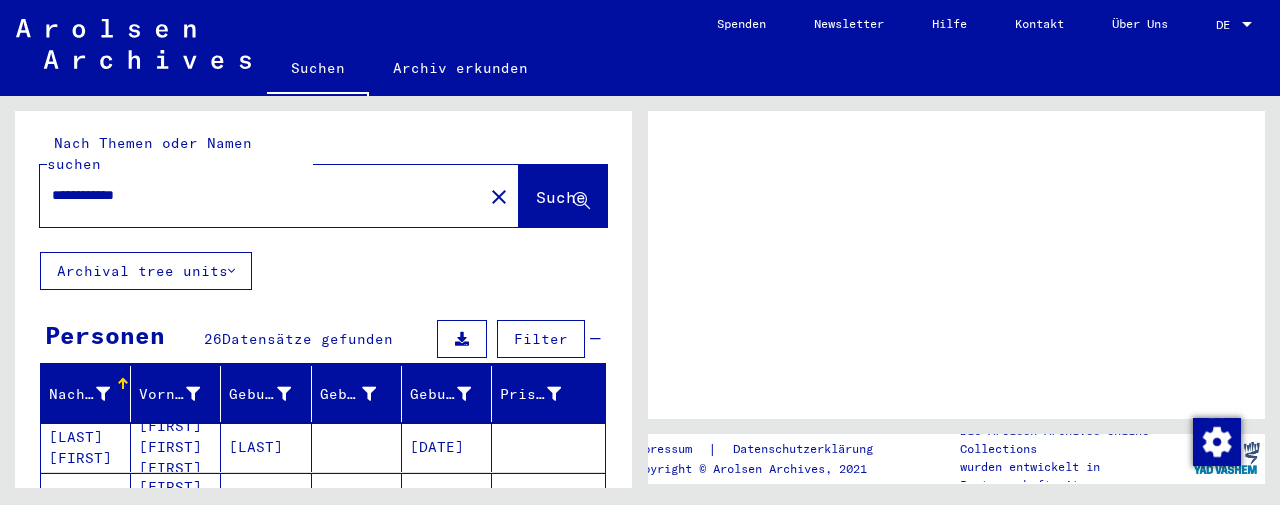 scroll, scrollTop: 0, scrollLeft: 0, axis: both 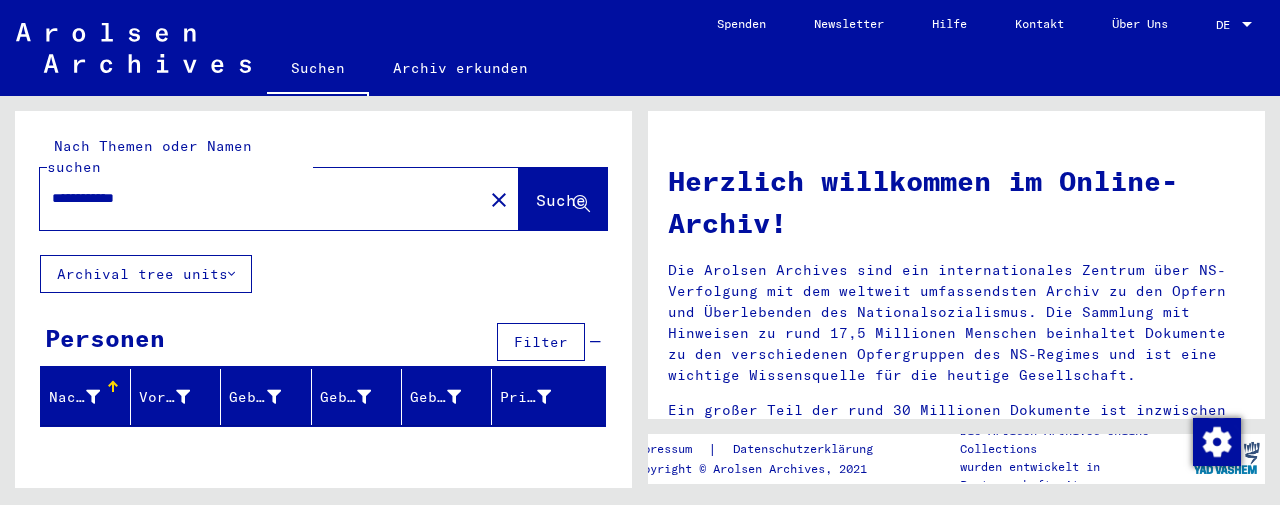 click on "**********" at bounding box center [255, 198] 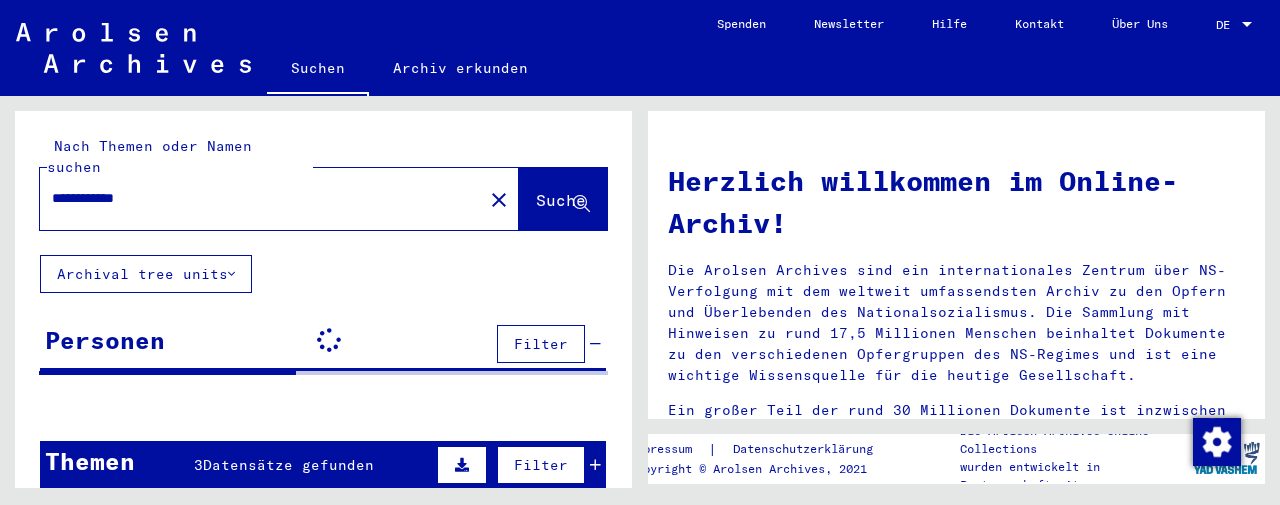 scroll, scrollTop: 5, scrollLeft: 0, axis: vertical 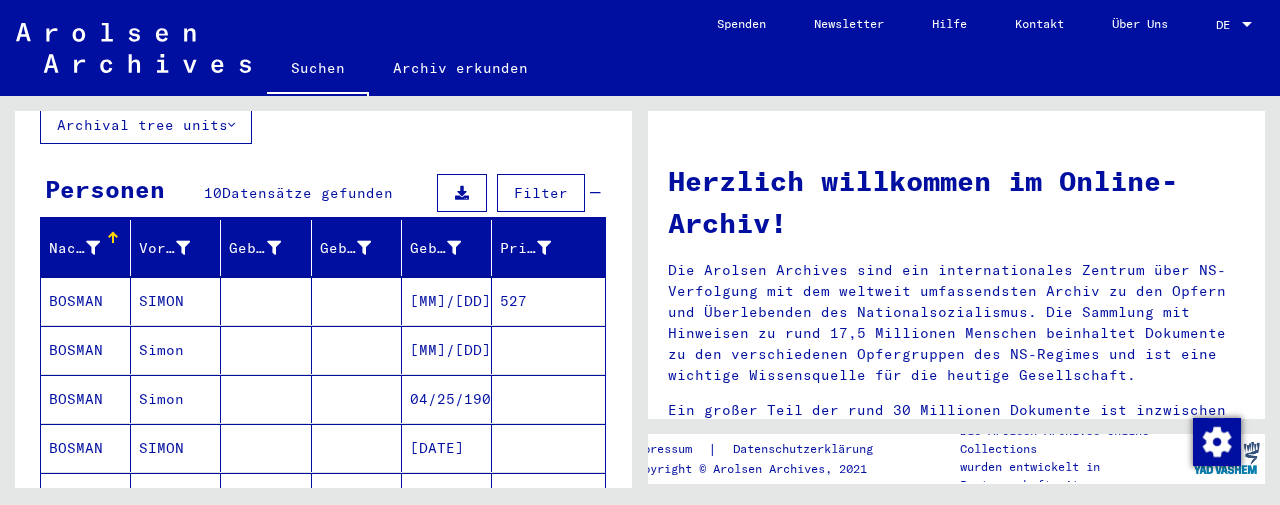 click on "[MM]/[DD]/[YYYY]" at bounding box center (447, 350) 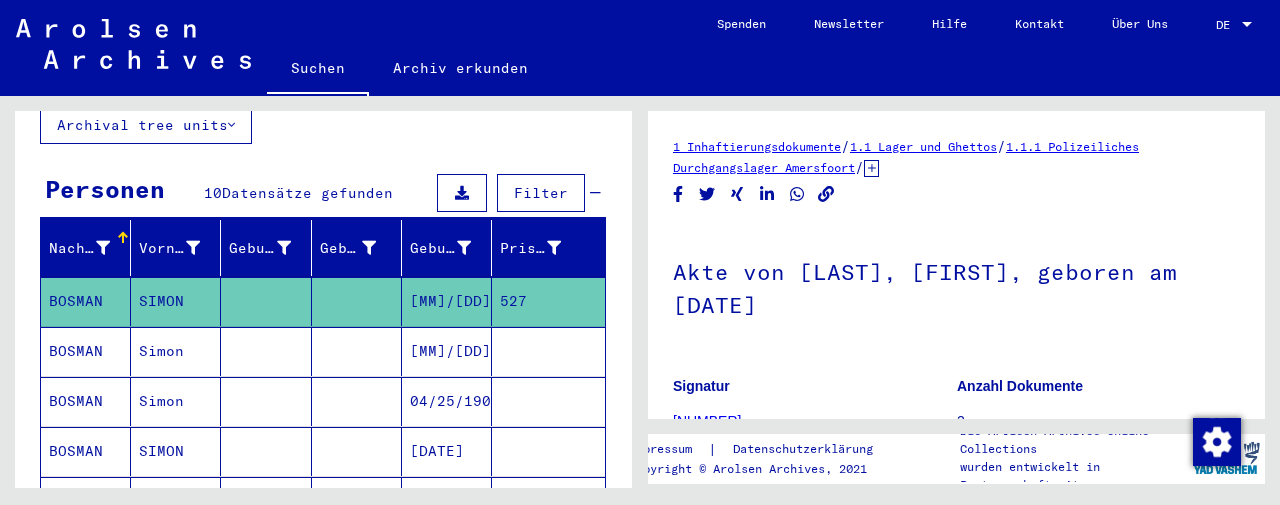 scroll, scrollTop: 0, scrollLeft: 0, axis: both 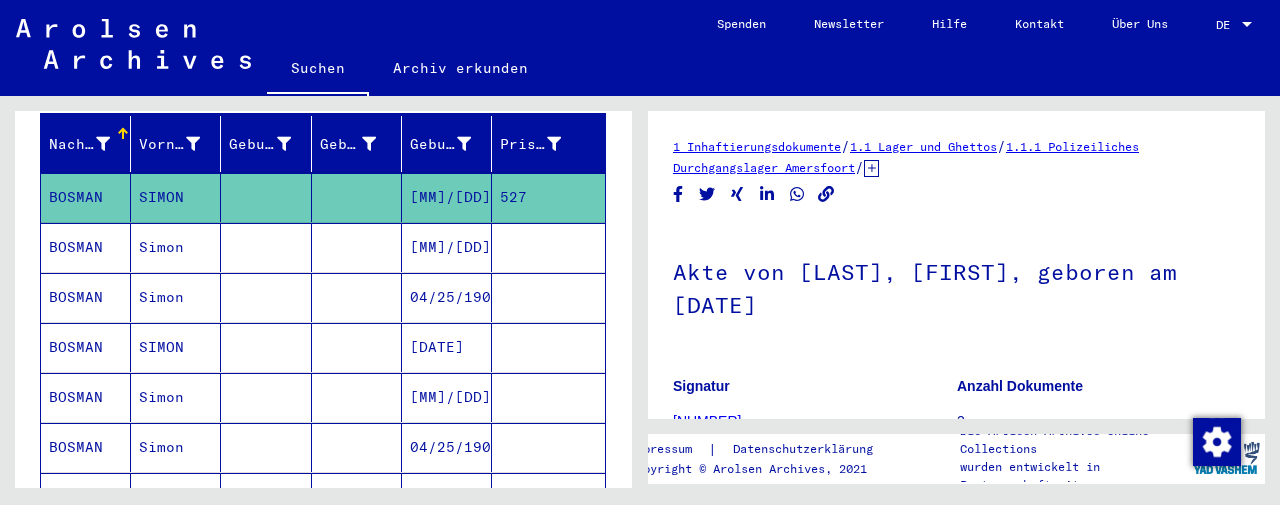 click on "[MM]/[DD]/[YYYY]" at bounding box center [447, 297] 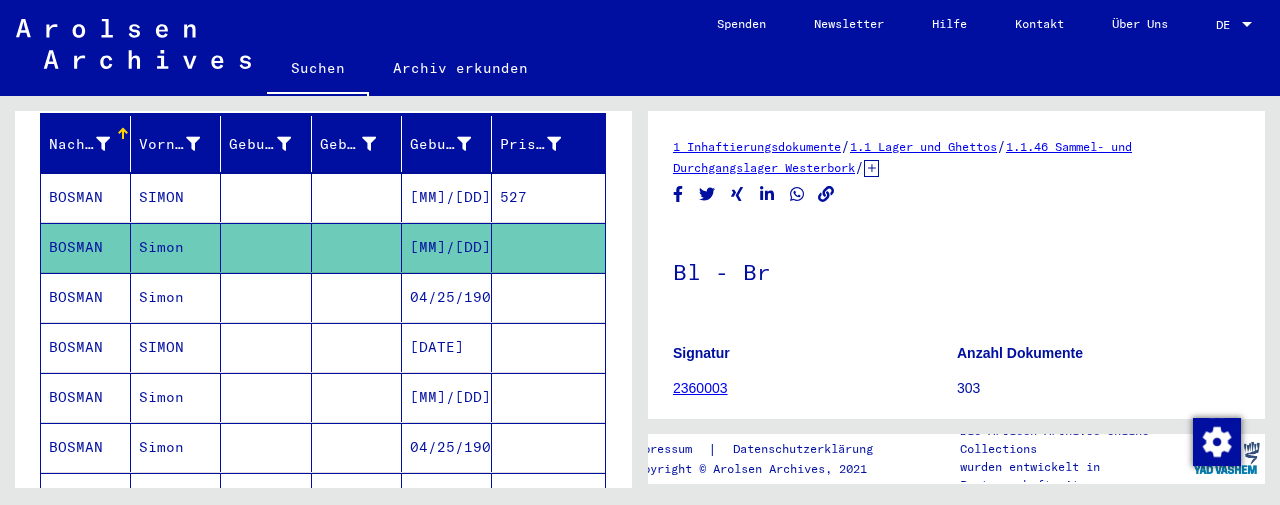scroll, scrollTop: 0, scrollLeft: 0, axis: both 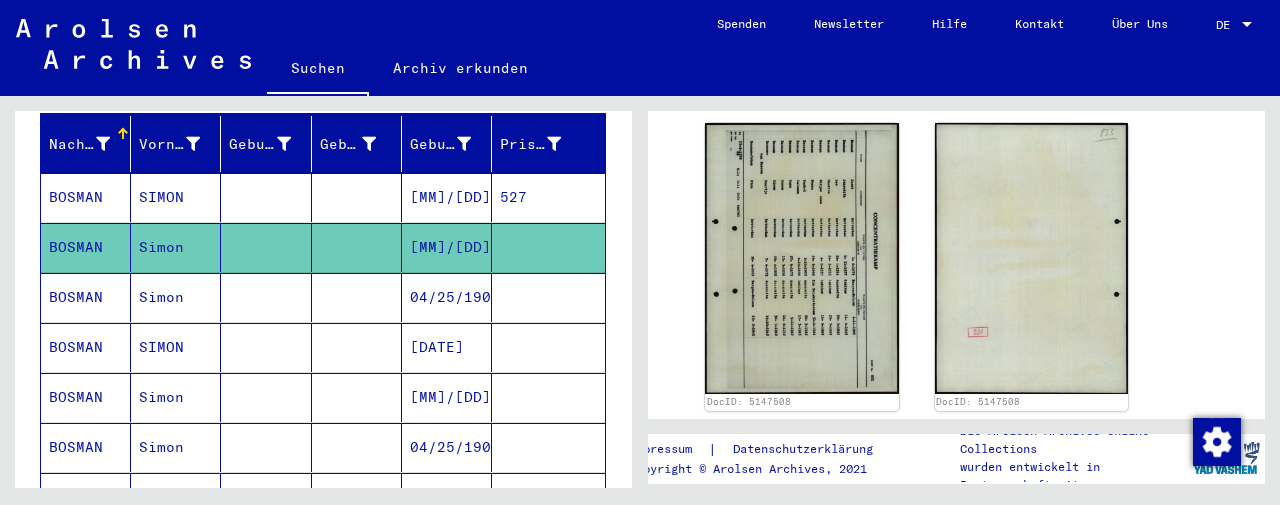click on "[MM]/[DD]/[YYYY]" at bounding box center (447, 447) 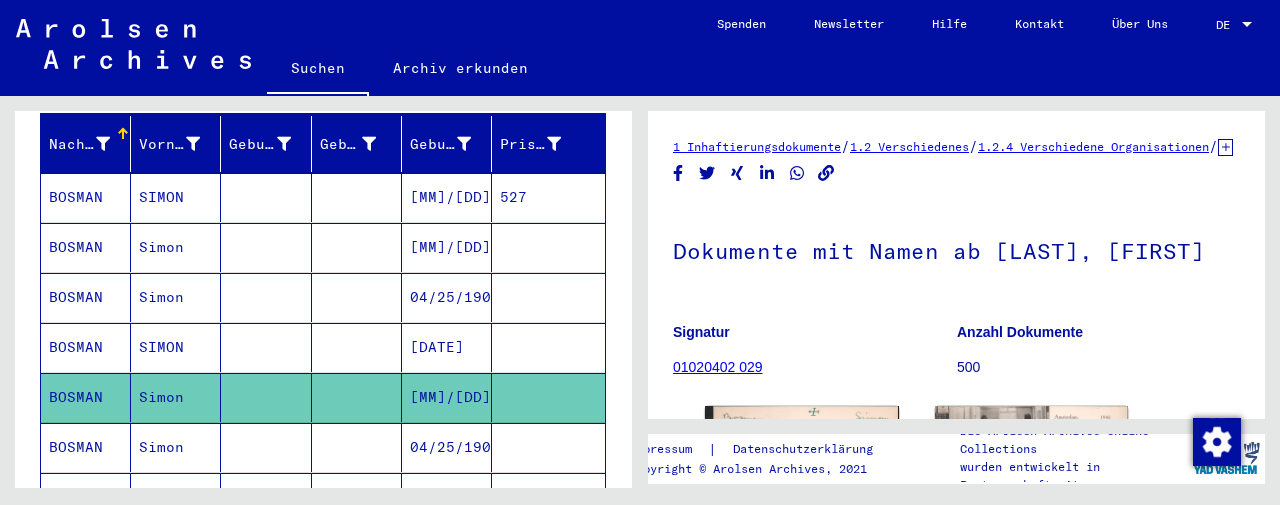 scroll, scrollTop: 0, scrollLeft: 0, axis: both 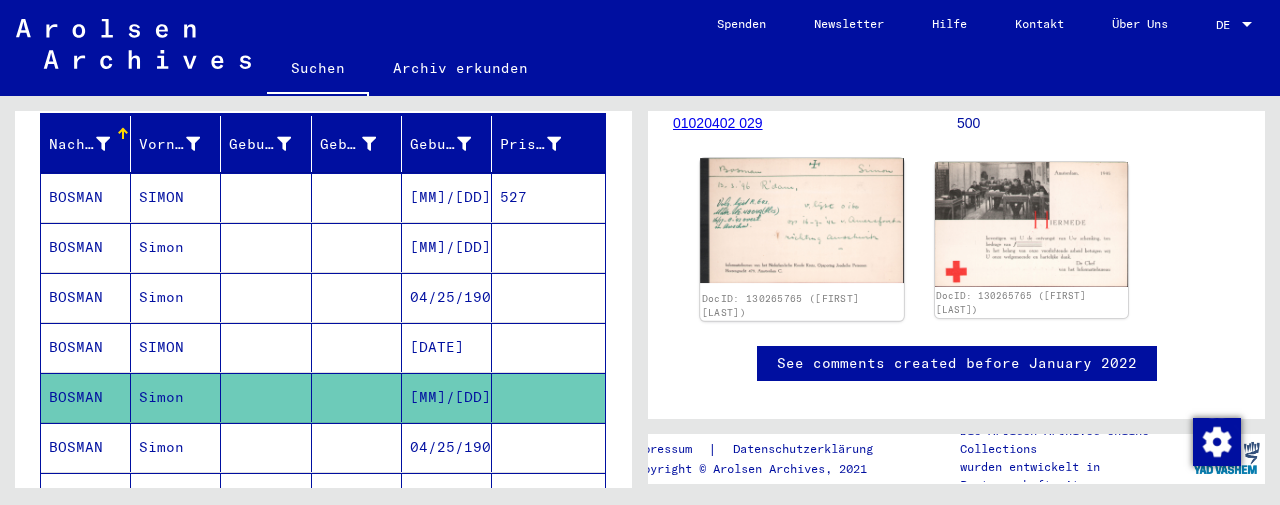 click 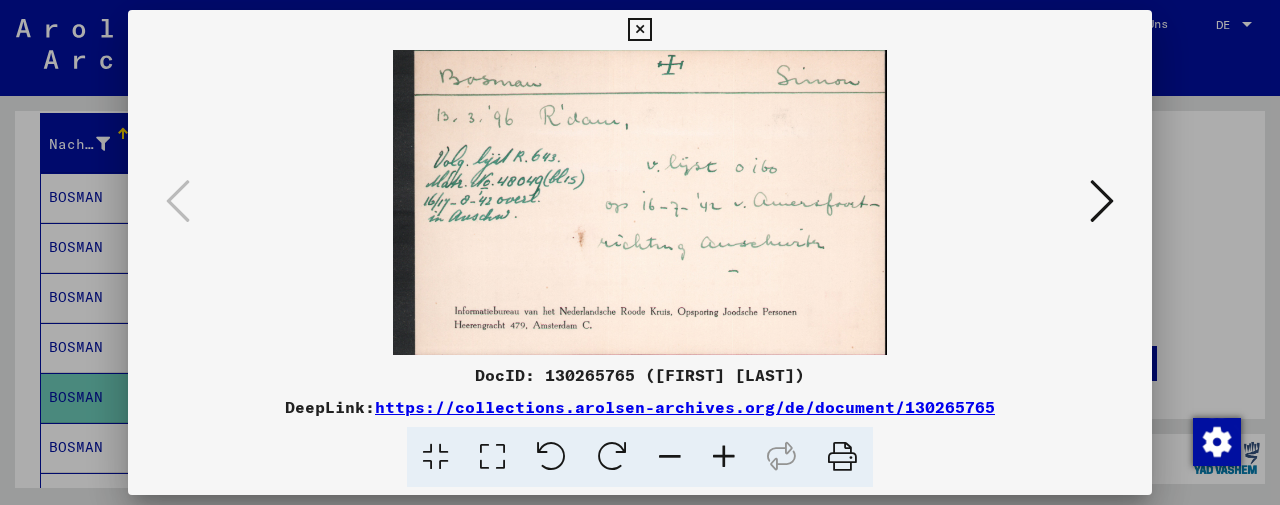 scroll, scrollTop: 1, scrollLeft: 0, axis: vertical 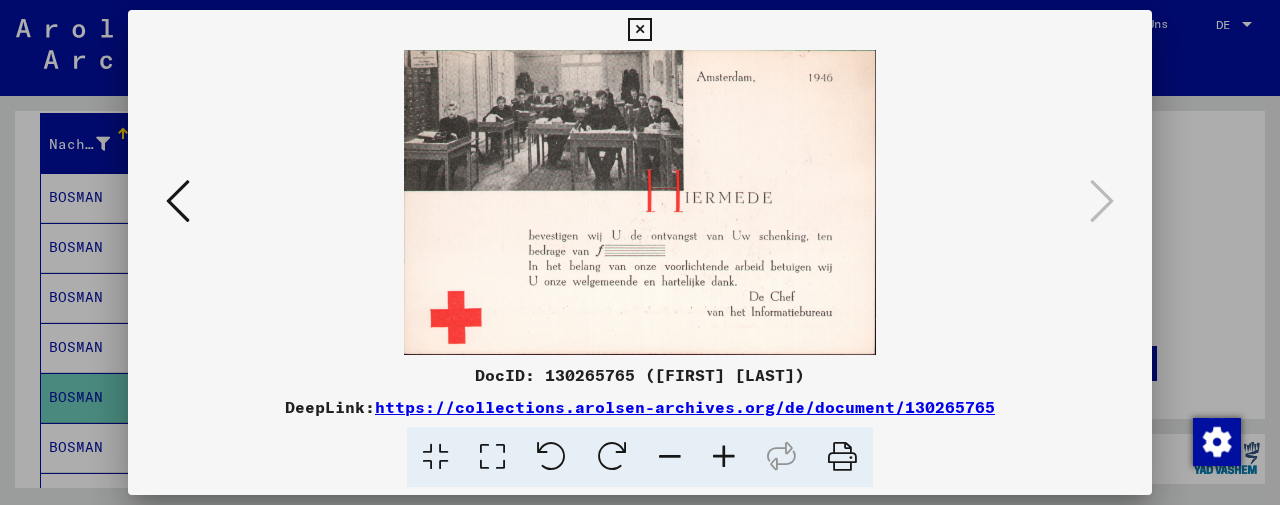 click at bounding box center [639, 30] 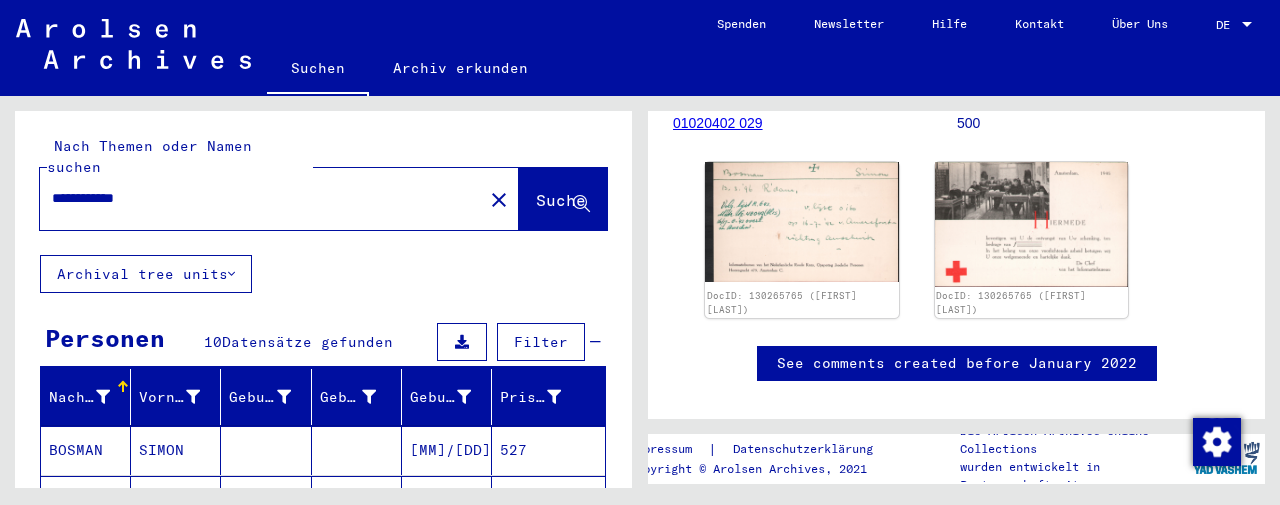 scroll, scrollTop: 0, scrollLeft: 0, axis: both 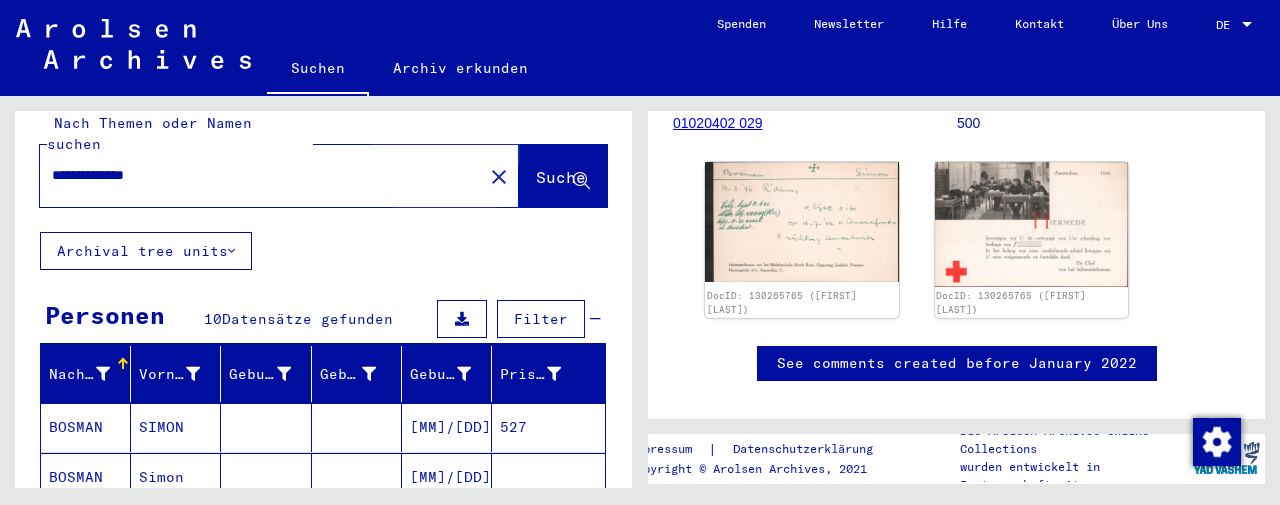 click on "Suche" 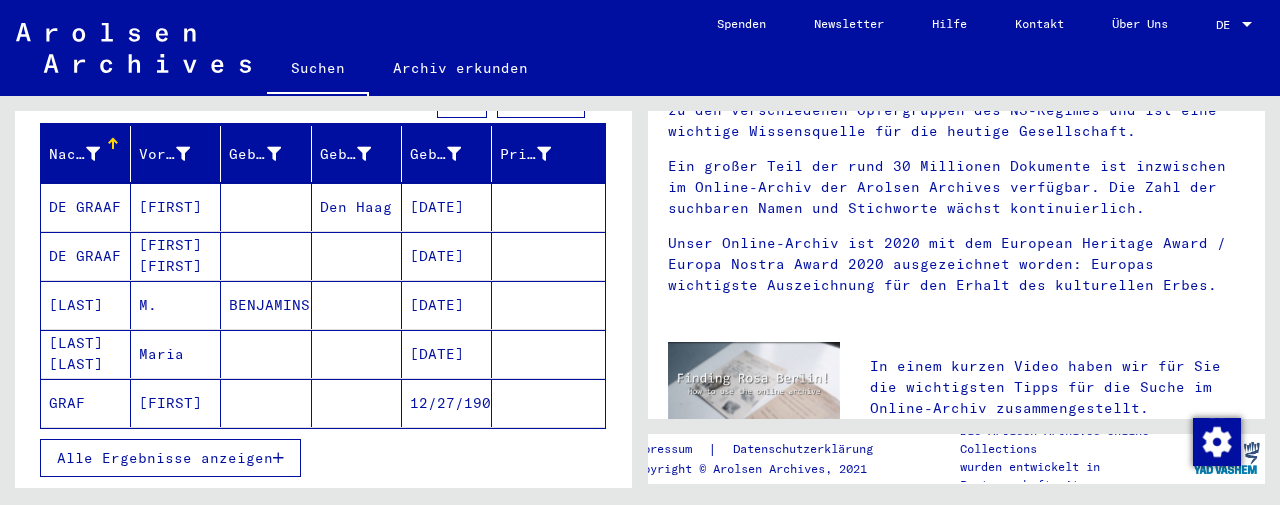 scroll, scrollTop: 254, scrollLeft: 0, axis: vertical 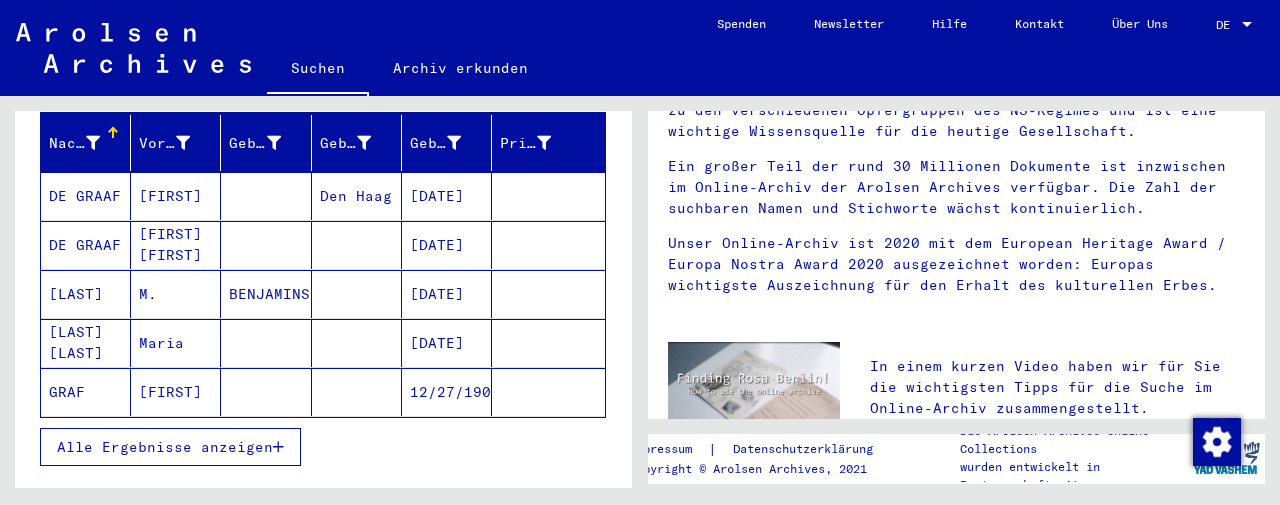 click at bounding box center (278, 447) 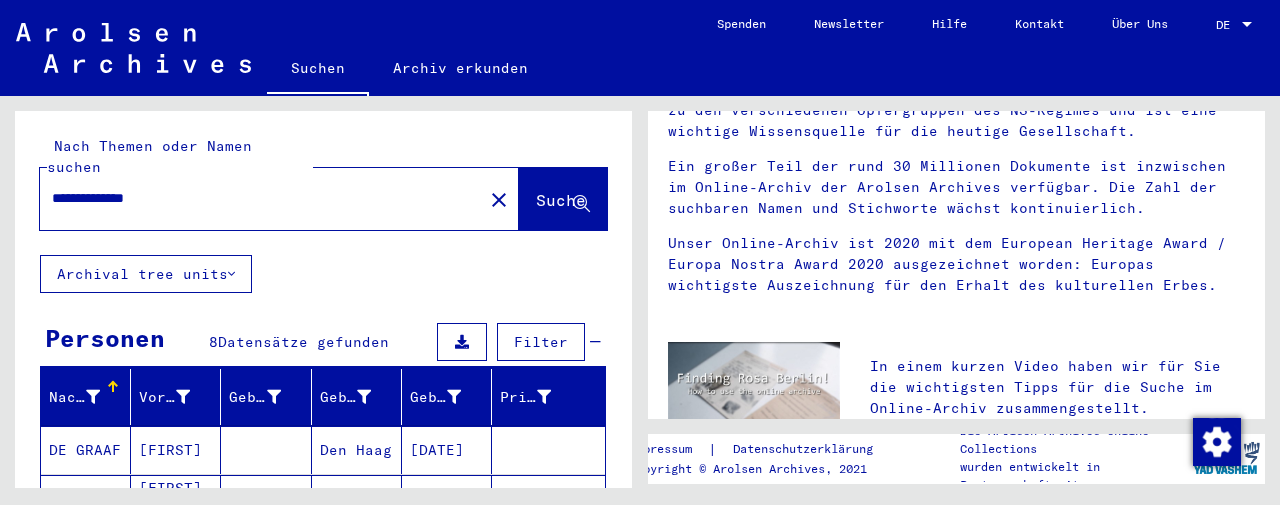 scroll, scrollTop: 0, scrollLeft: 0, axis: both 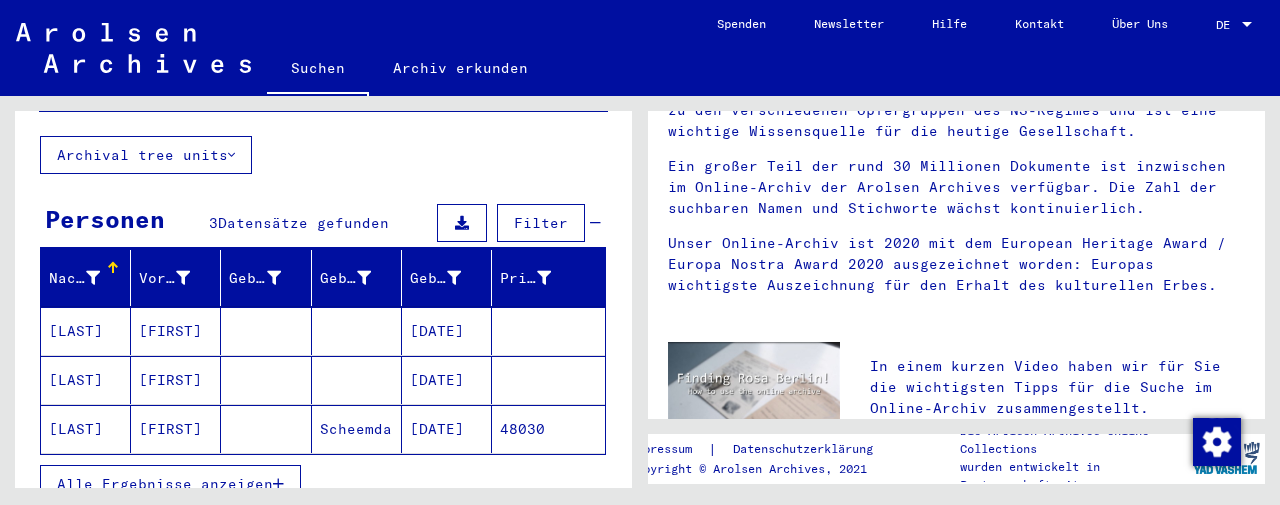 click on "[DATE]" at bounding box center (447, 380) 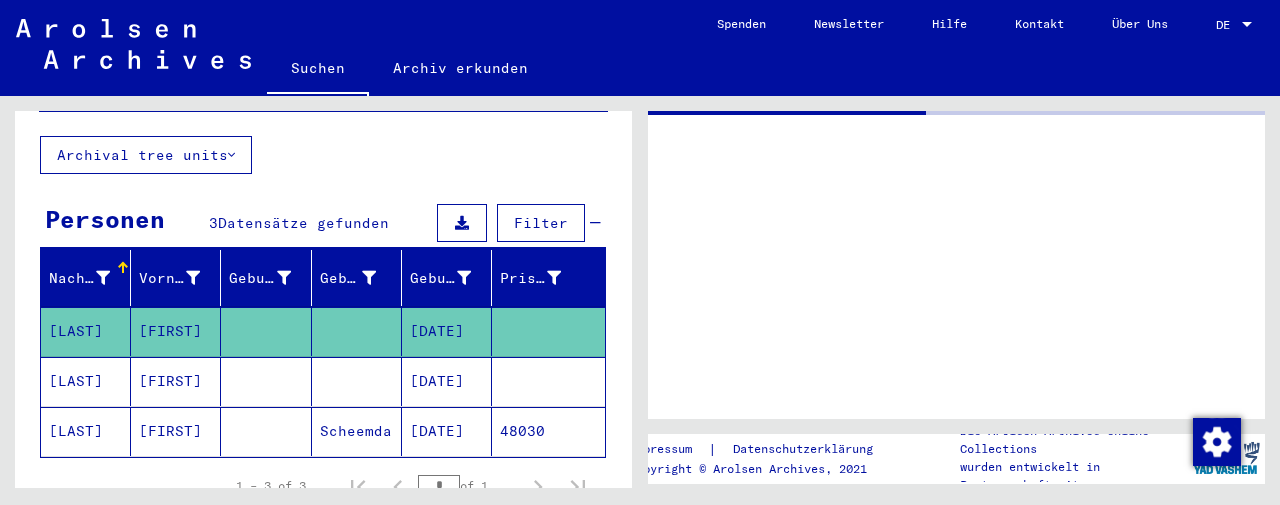 scroll, scrollTop: 0, scrollLeft: 0, axis: both 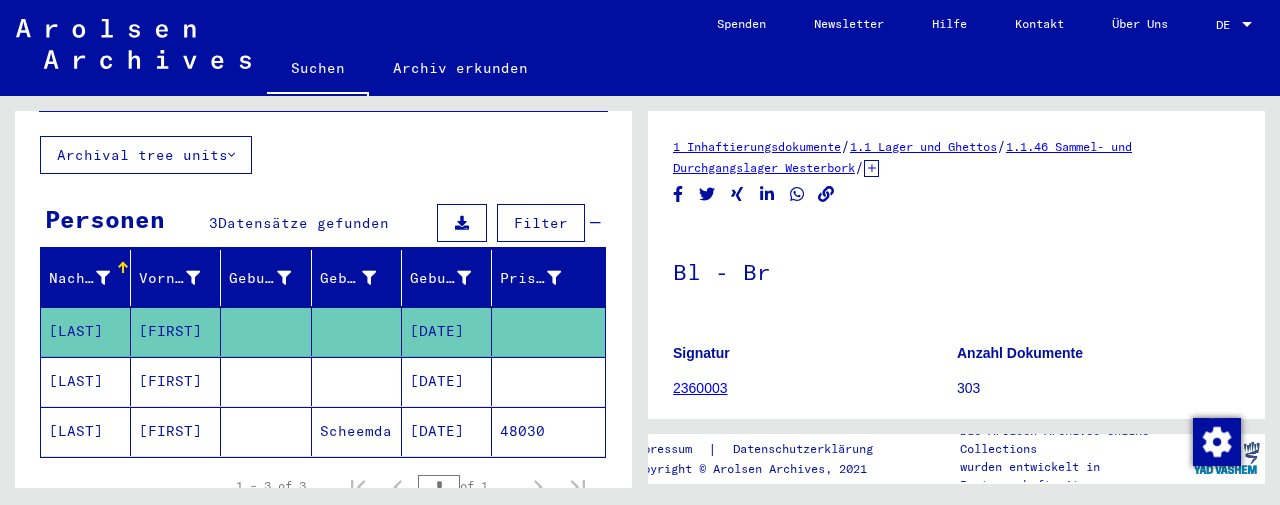 click on "[DATE]" at bounding box center [447, 431] 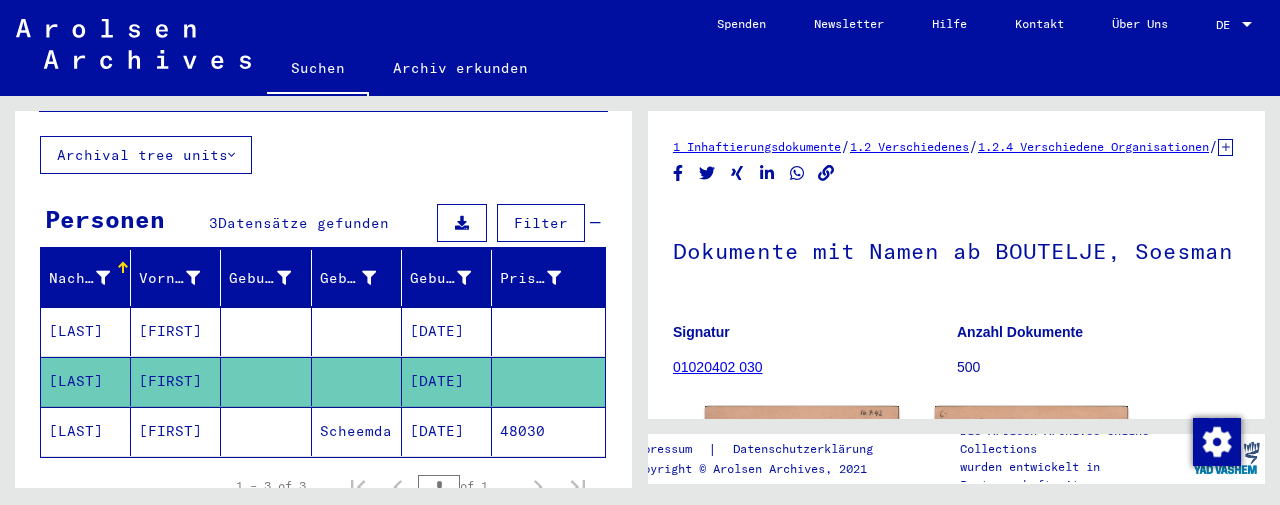 scroll, scrollTop: 0, scrollLeft: 0, axis: both 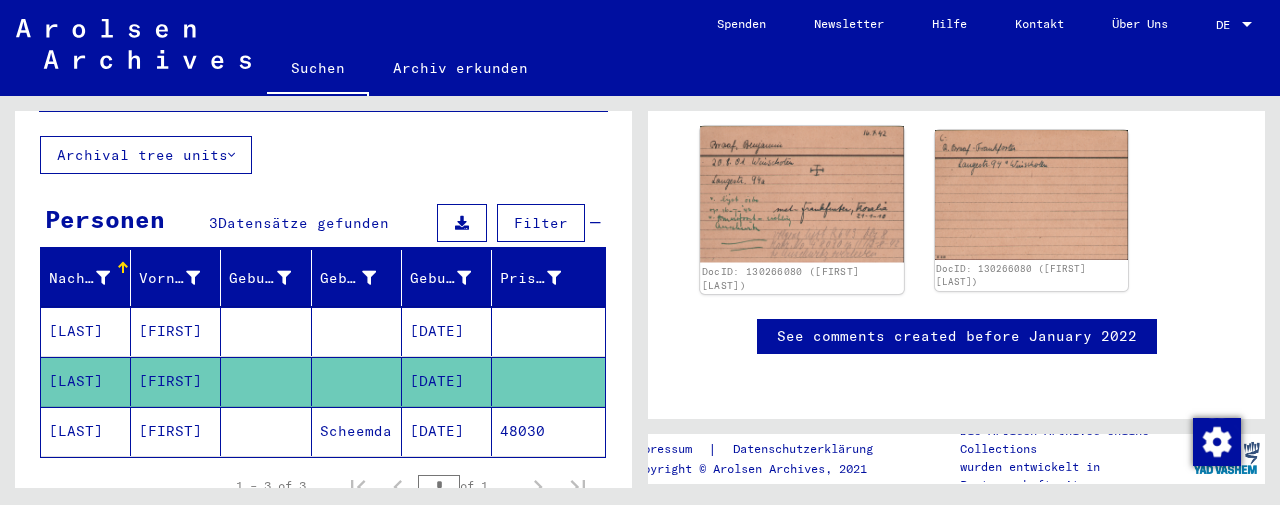click 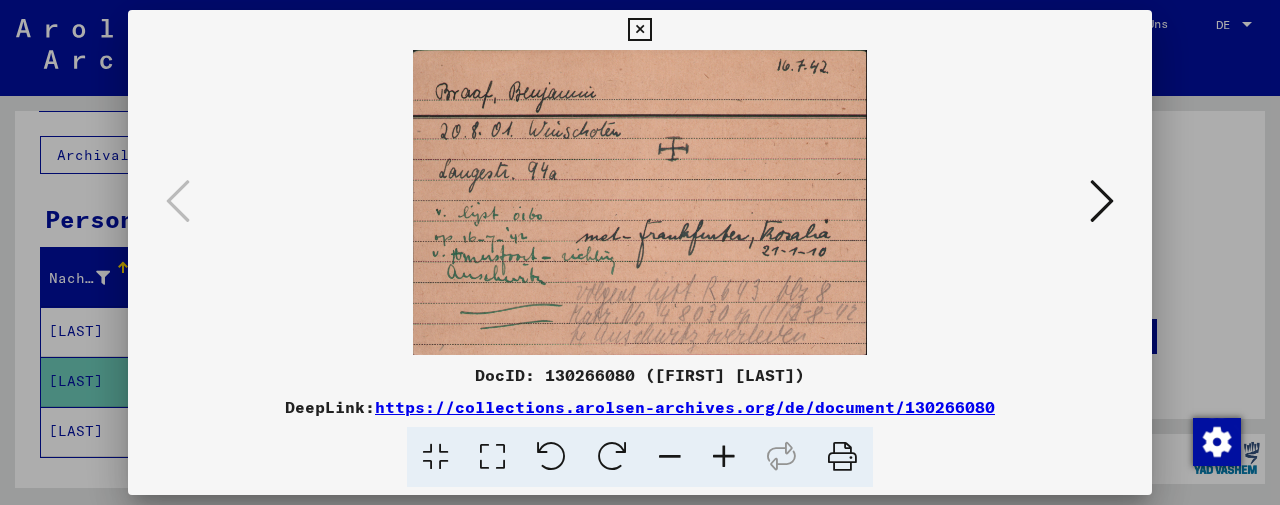 click at bounding box center [1102, 201] 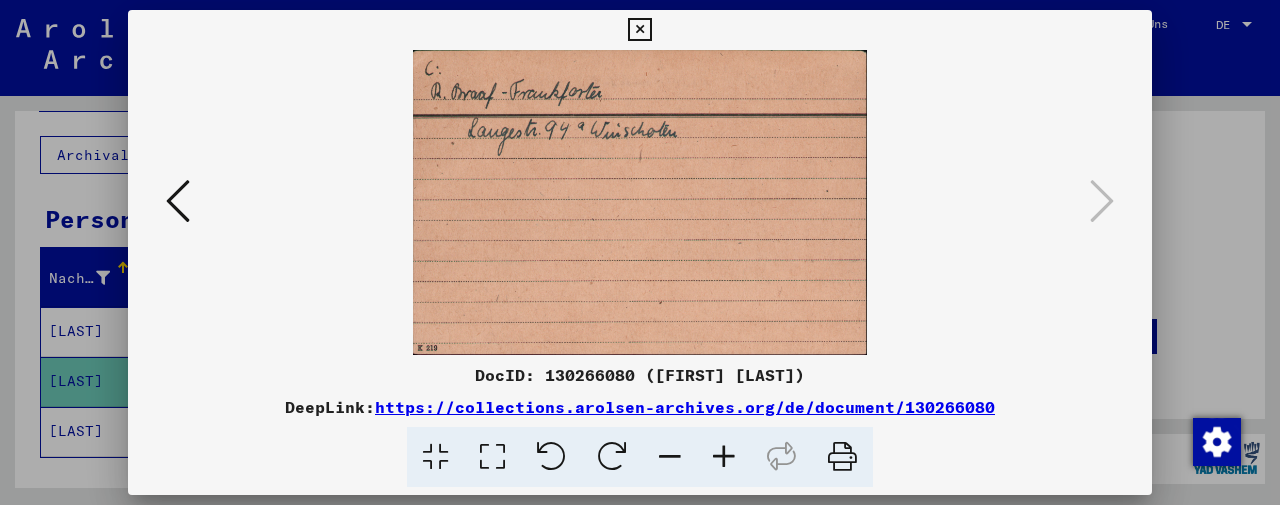 click at bounding box center [178, 201] 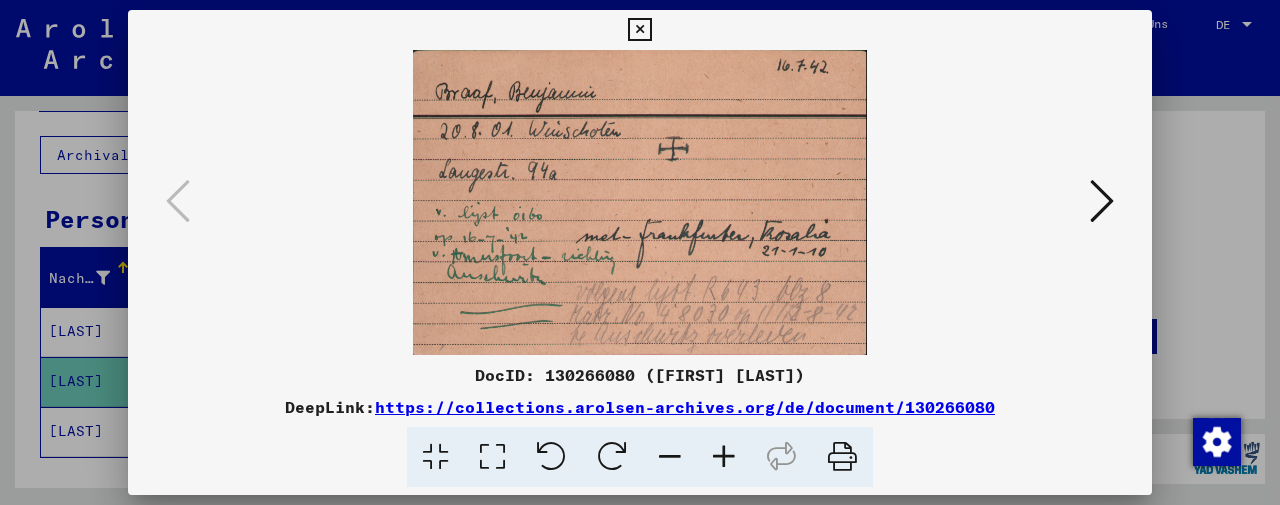 click at bounding box center (639, 30) 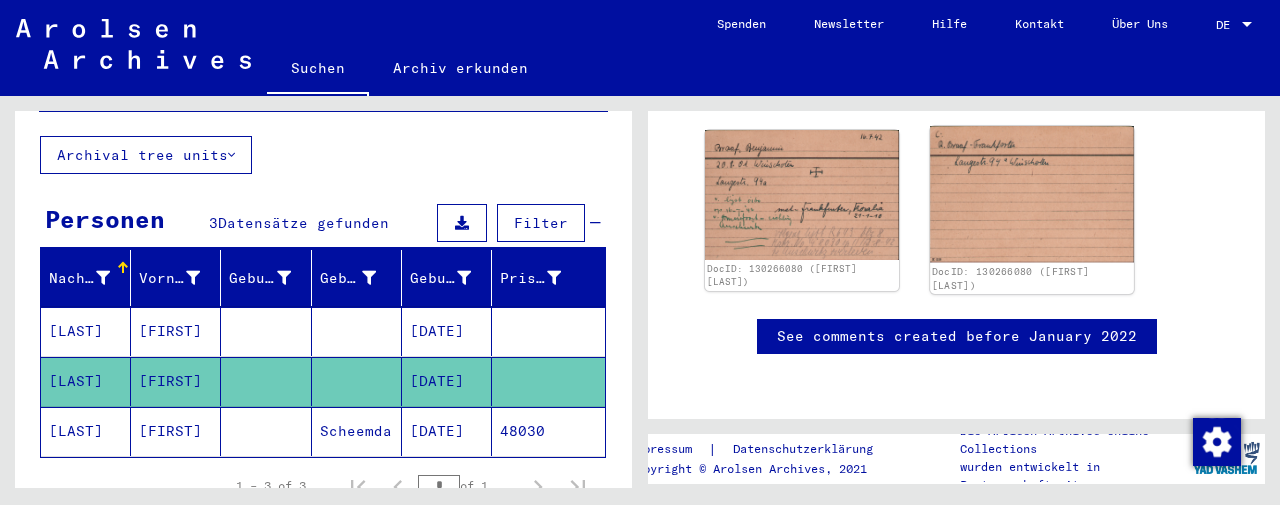 scroll, scrollTop: 253, scrollLeft: 0, axis: vertical 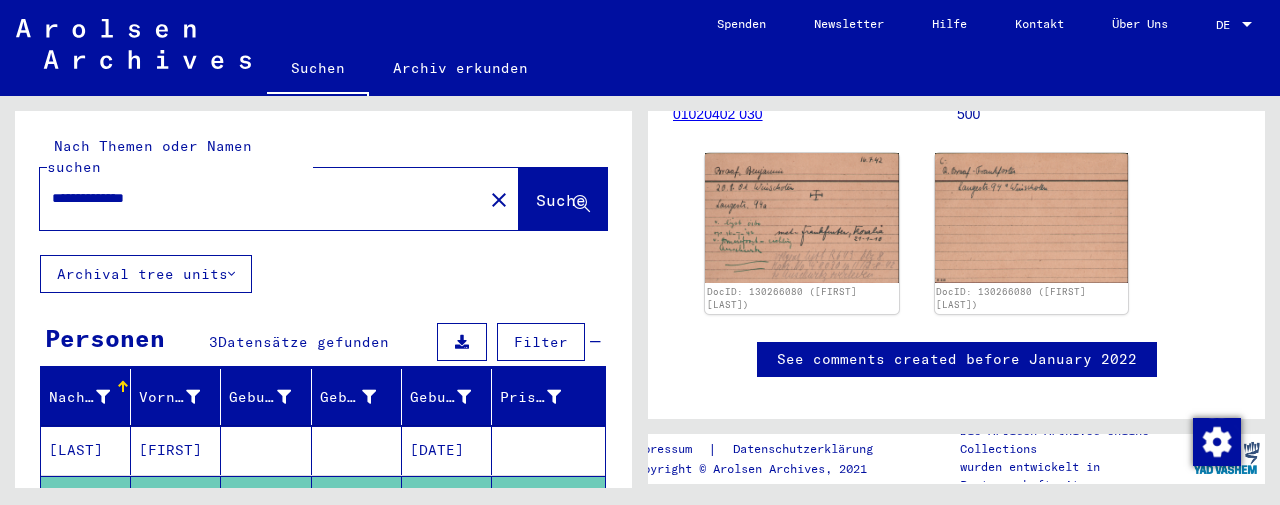drag, startPoint x: 205, startPoint y: 175, endPoint x: 33, endPoint y: 173, distance: 172.01163 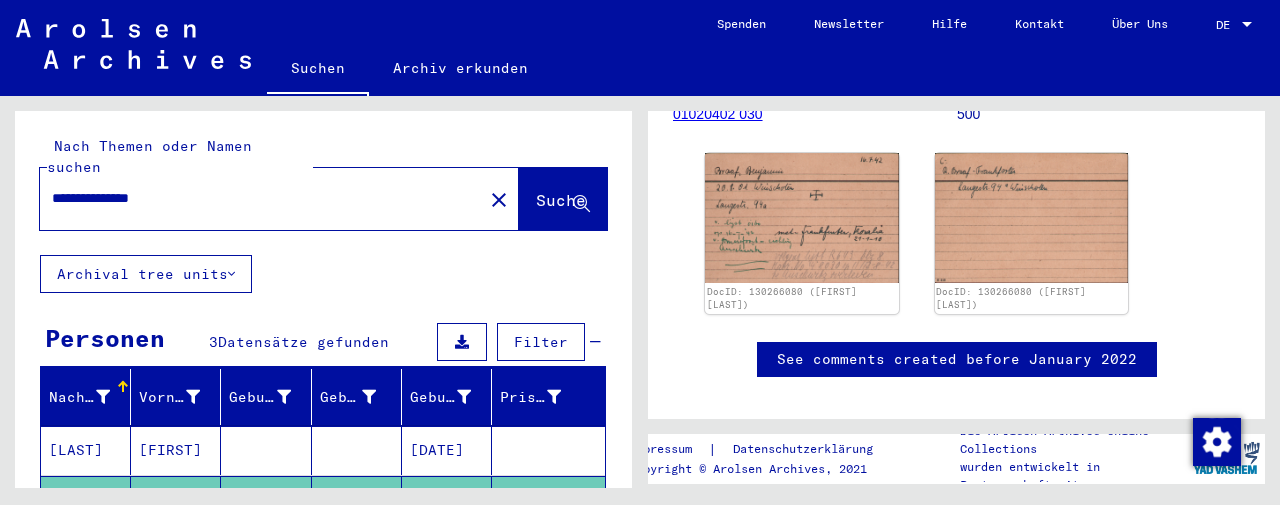 type on "**********" 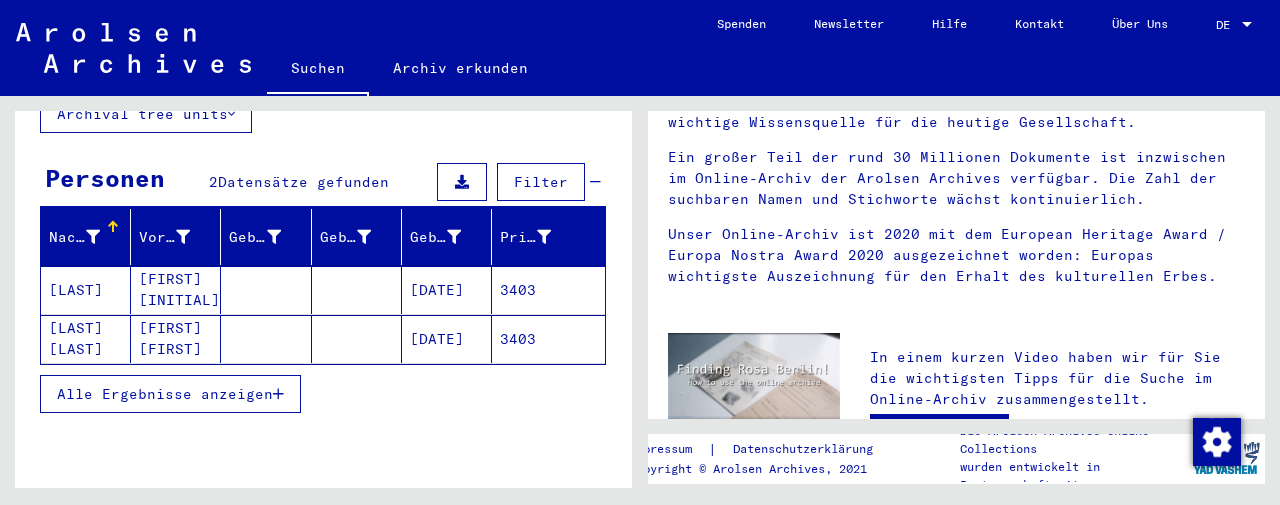 scroll, scrollTop: 179, scrollLeft: 0, axis: vertical 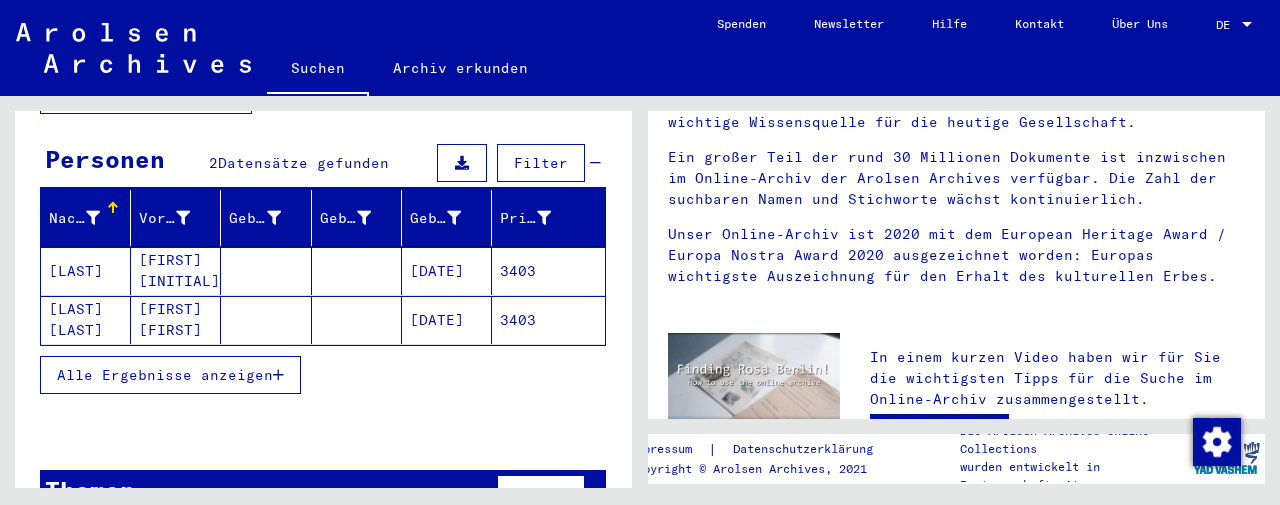 click at bounding box center (278, 375) 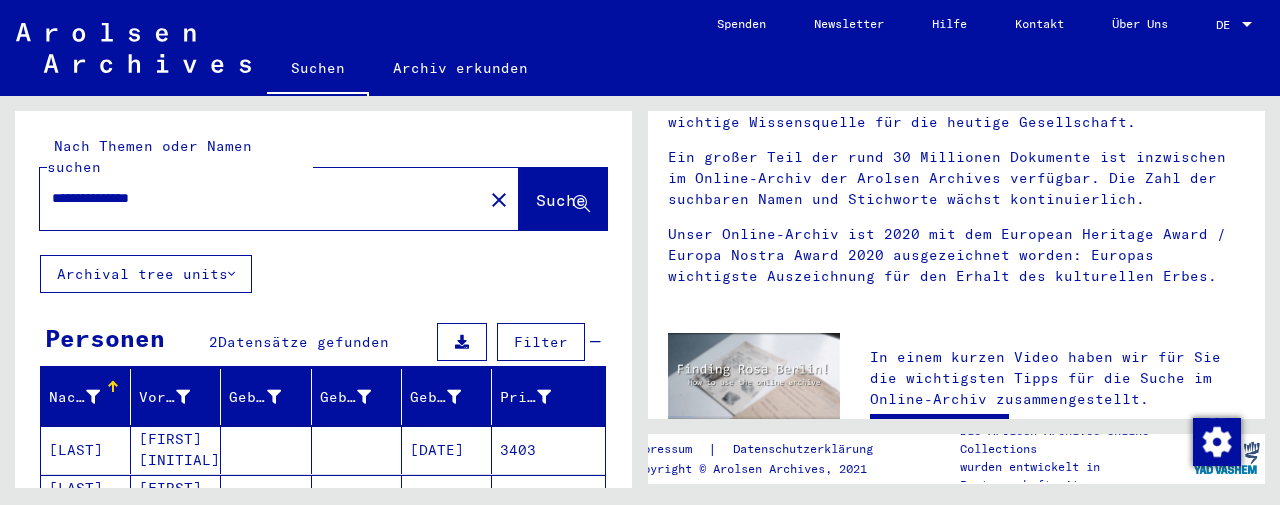 scroll, scrollTop: 0, scrollLeft: 0, axis: both 